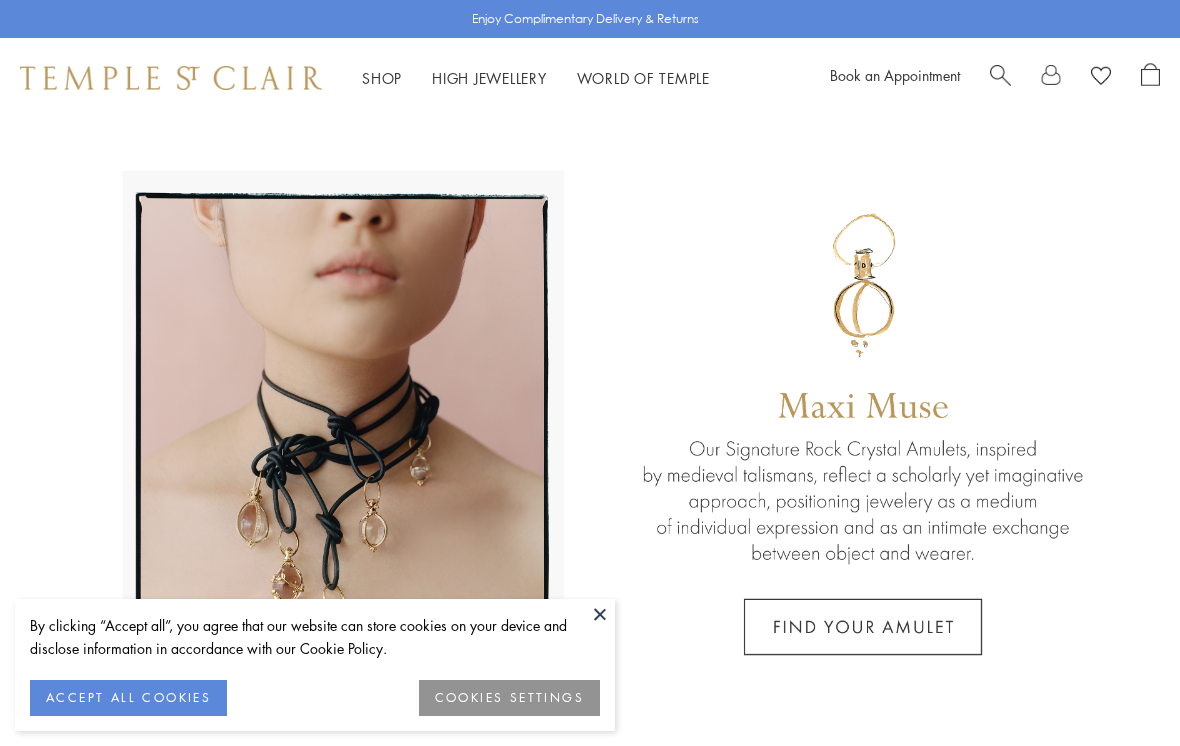 scroll, scrollTop: 0, scrollLeft: 0, axis: both 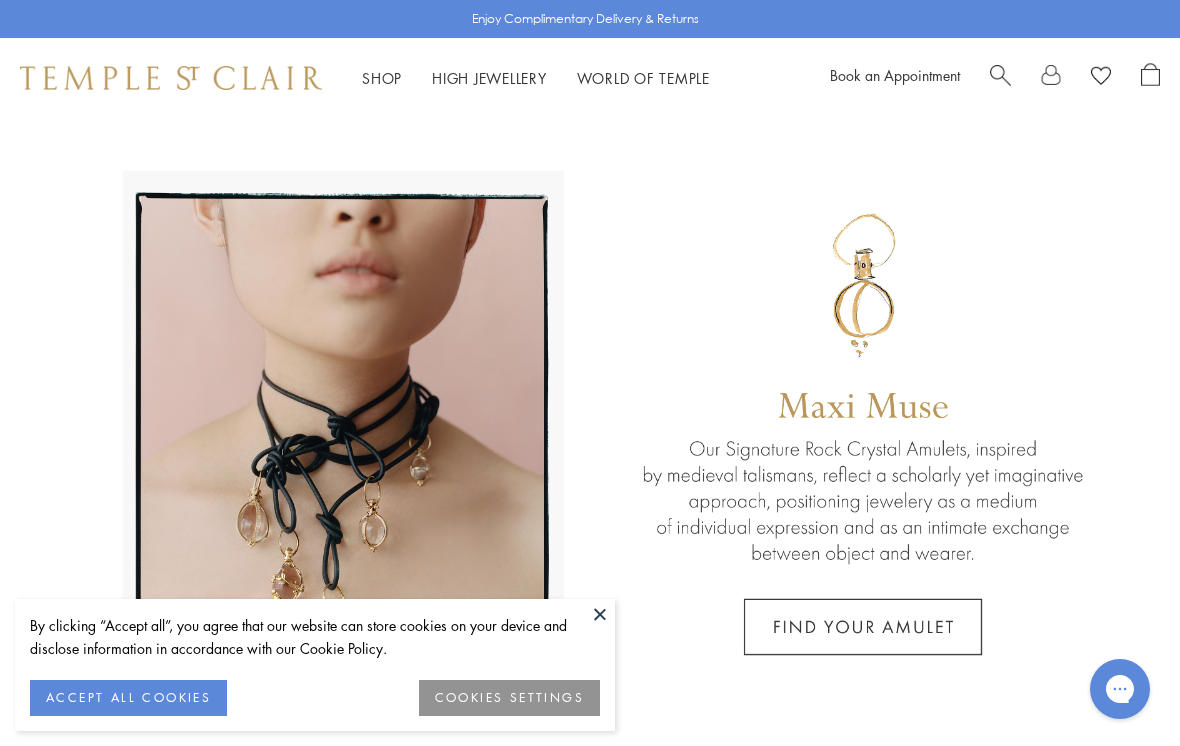 click on "ACCEPT ALL COOKIES" at bounding box center (128, 698) 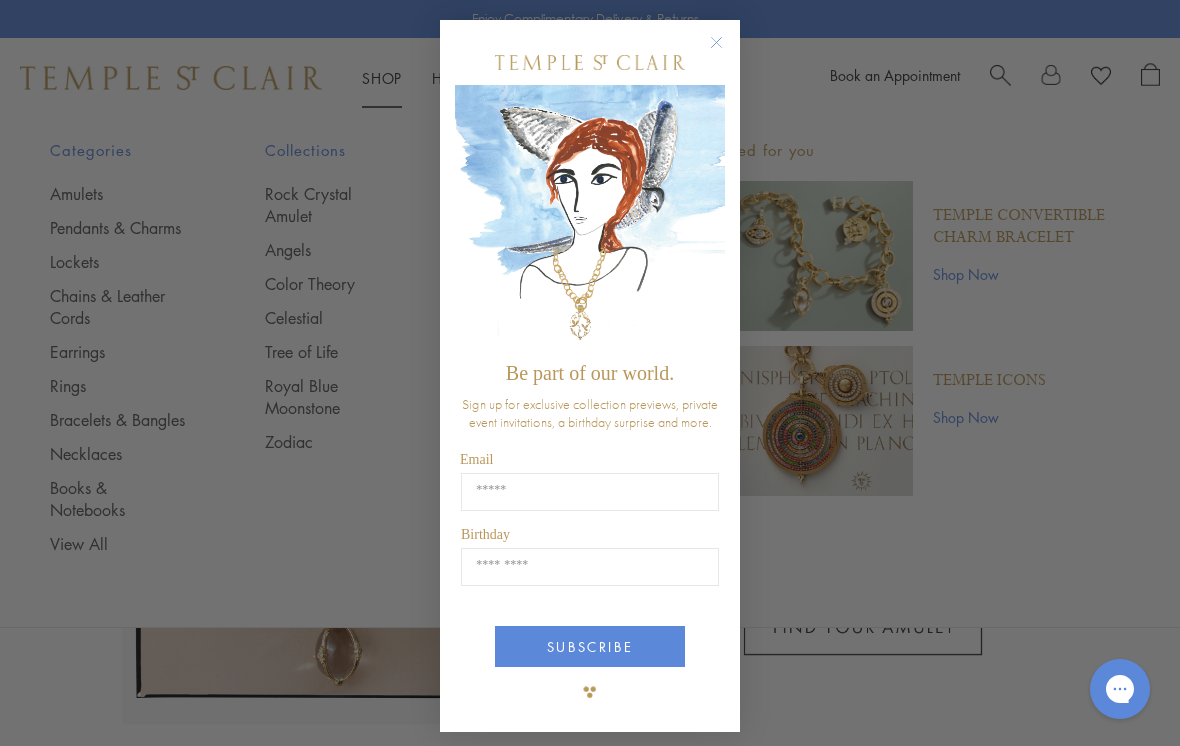 click 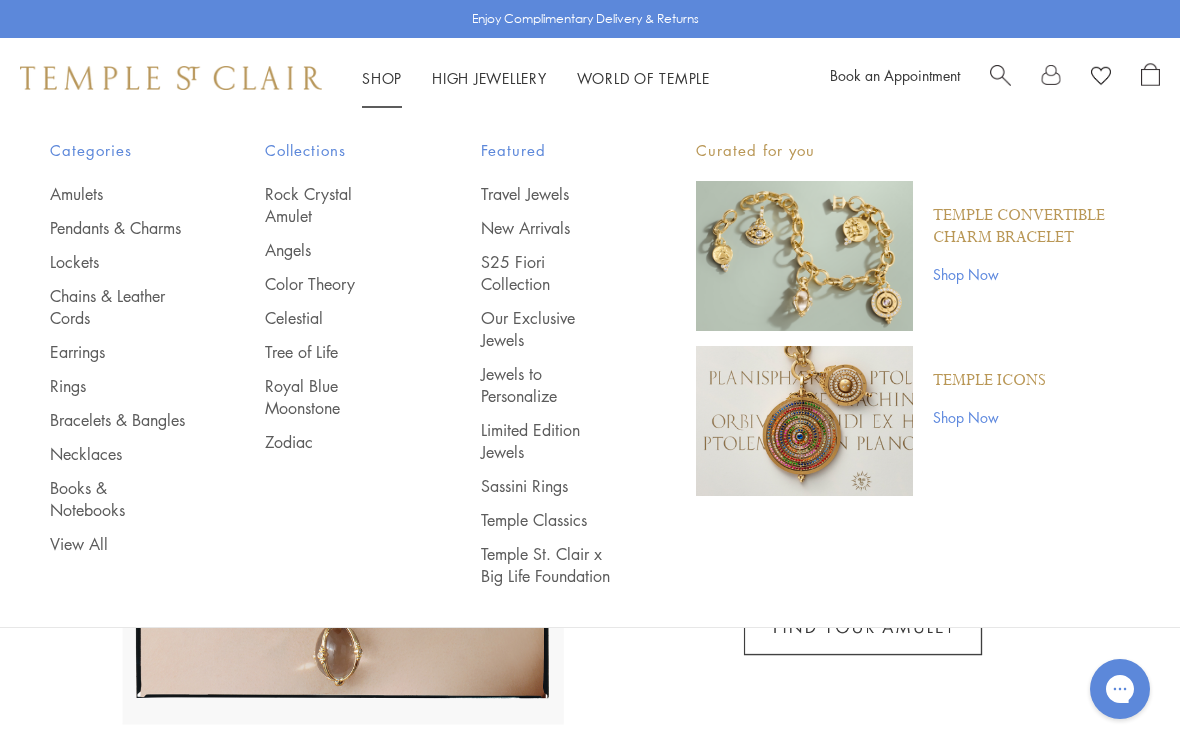click on "Pendants & Charms" at bounding box center [117, 228] 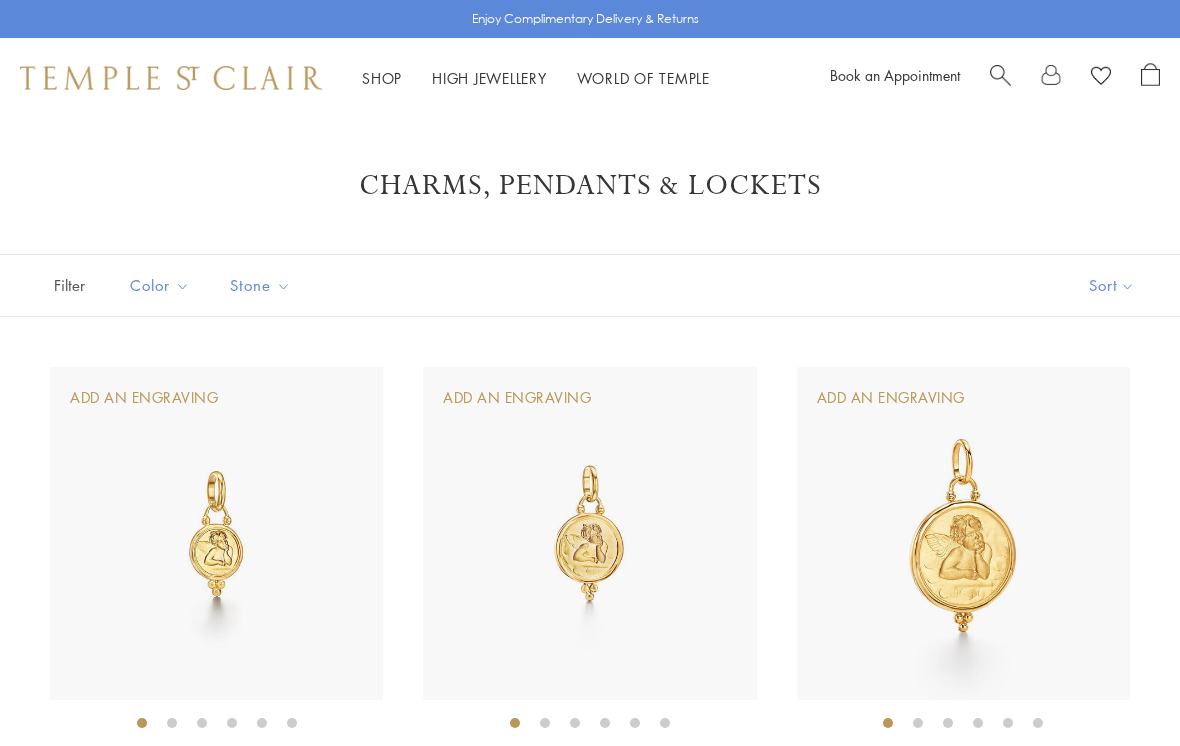 scroll, scrollTop: 0, scrollLeft: 0, axis: both 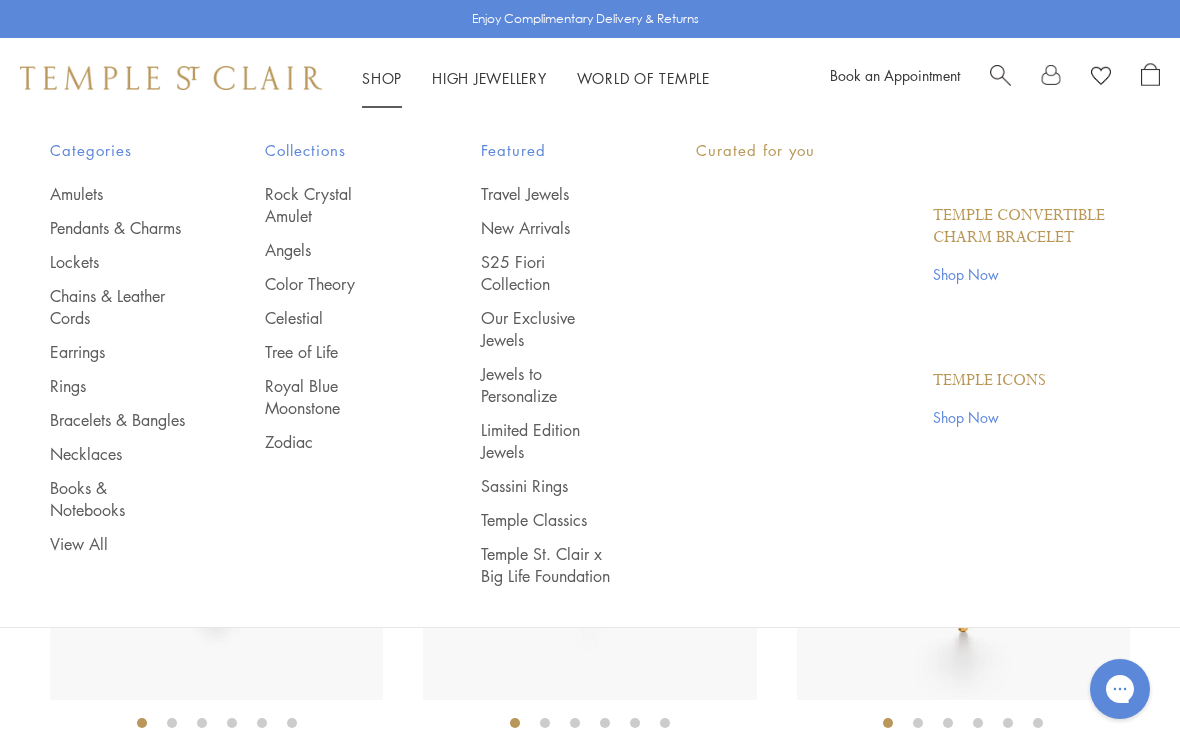 click on "Shop Shop" at bounding box center [382, 78] 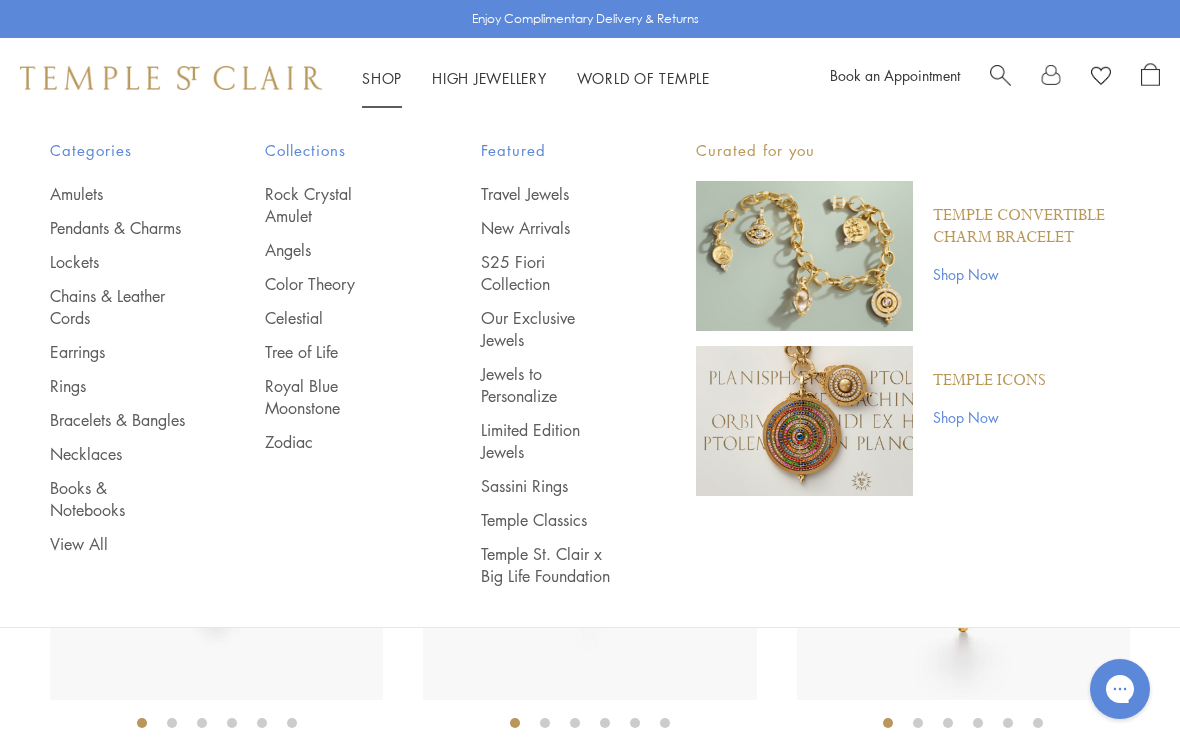 click on "Bracelets & Bangles" at bounding box center [117, 420] 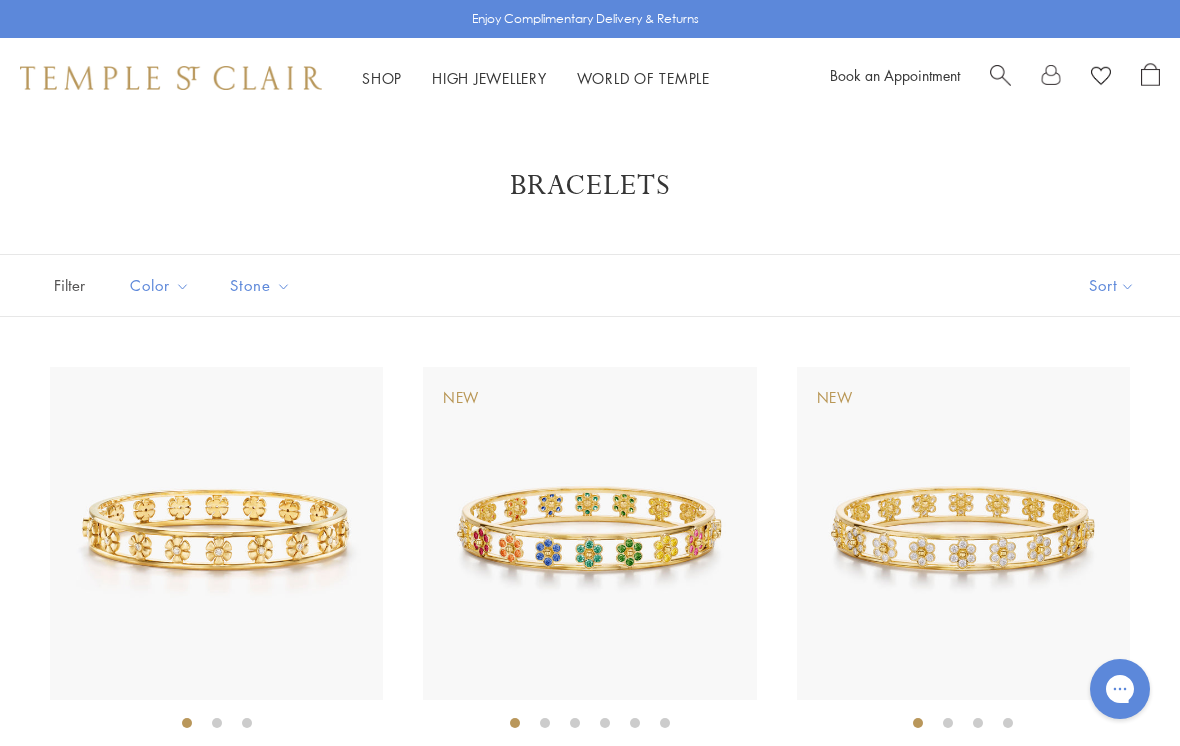 scroll, scrollTop: 0, scrollLeft: 0, axis: both 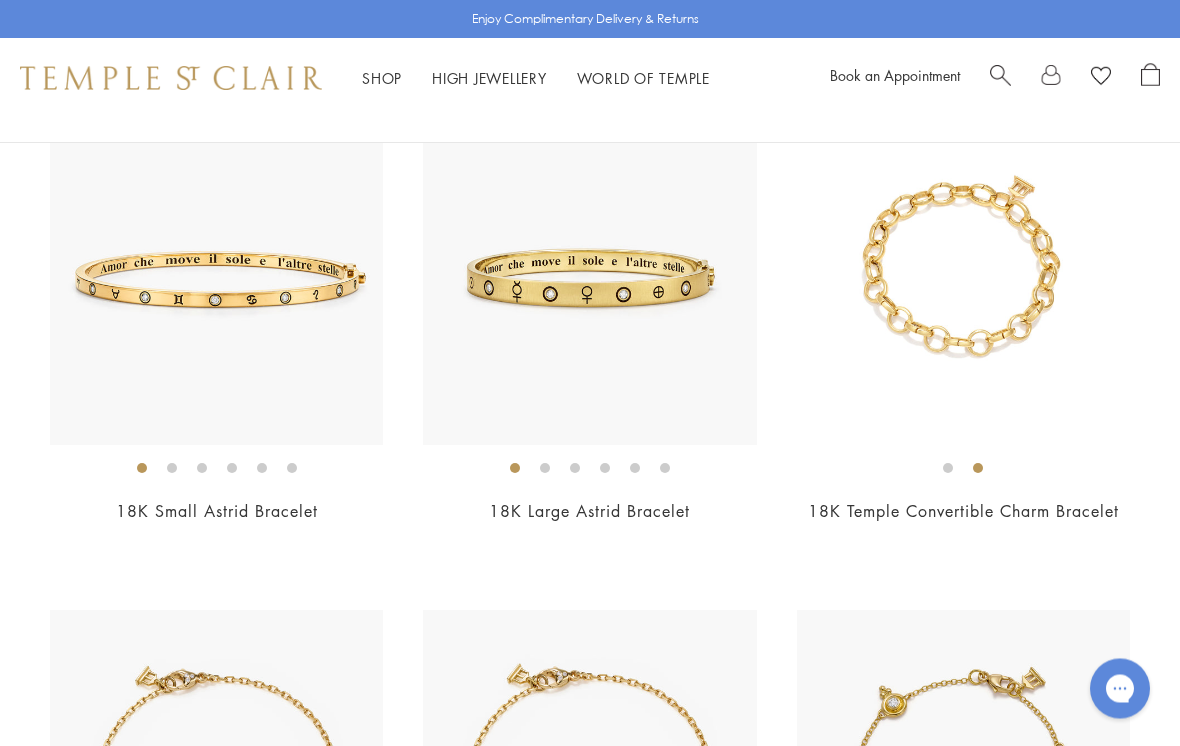 click on "18K Temple Convertible Charm Bracelet" at bounding box center (963, 512) 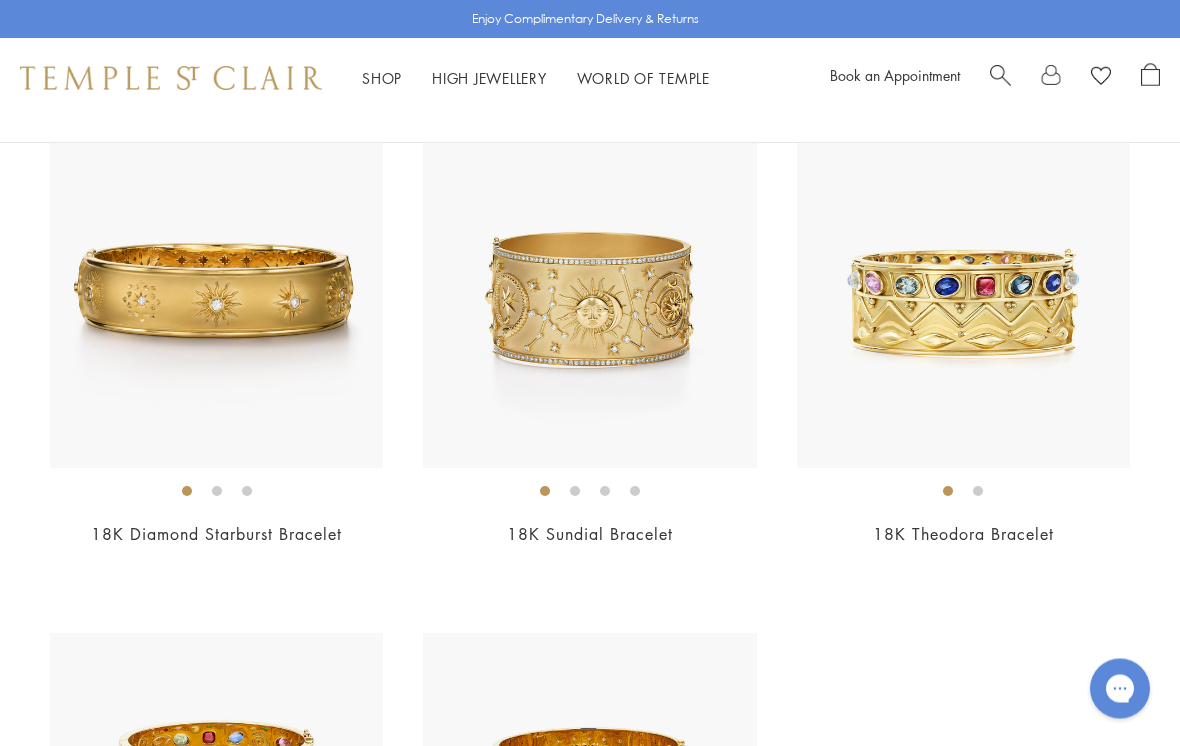 scroll, scrollTop: 6207, scrollLeft: 0, axis: vertical 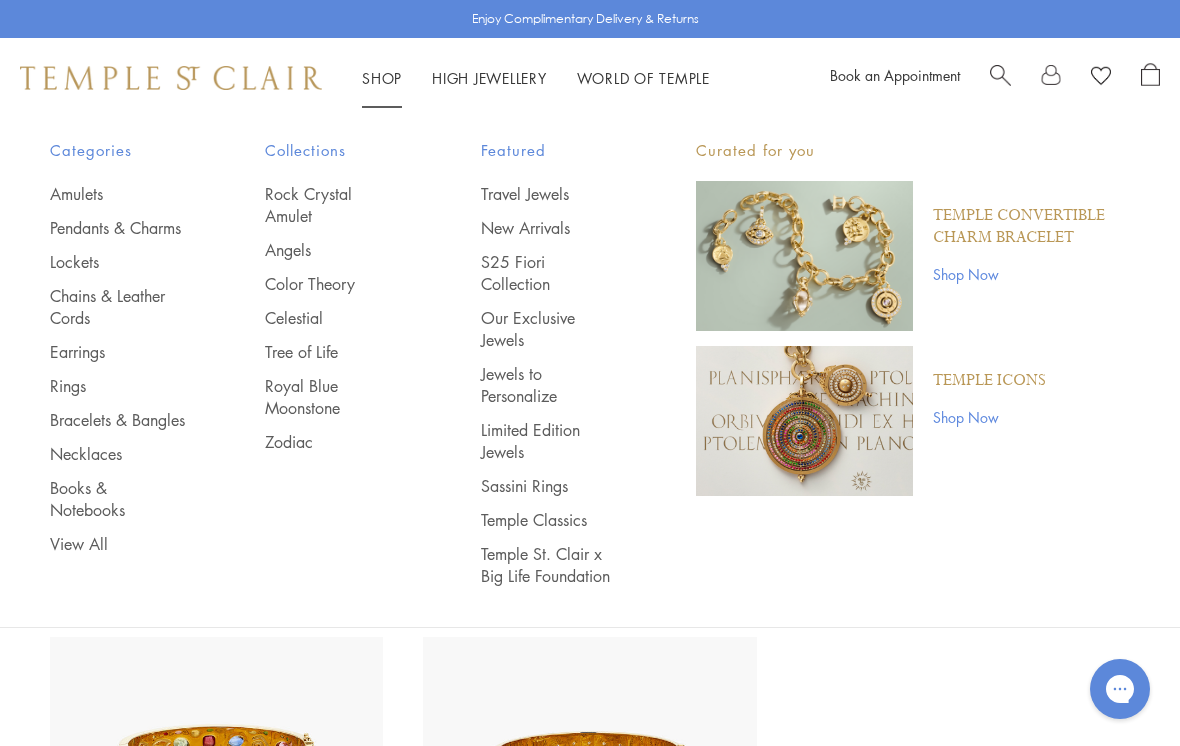 click on "Rings" at bounding box center [117, 386] 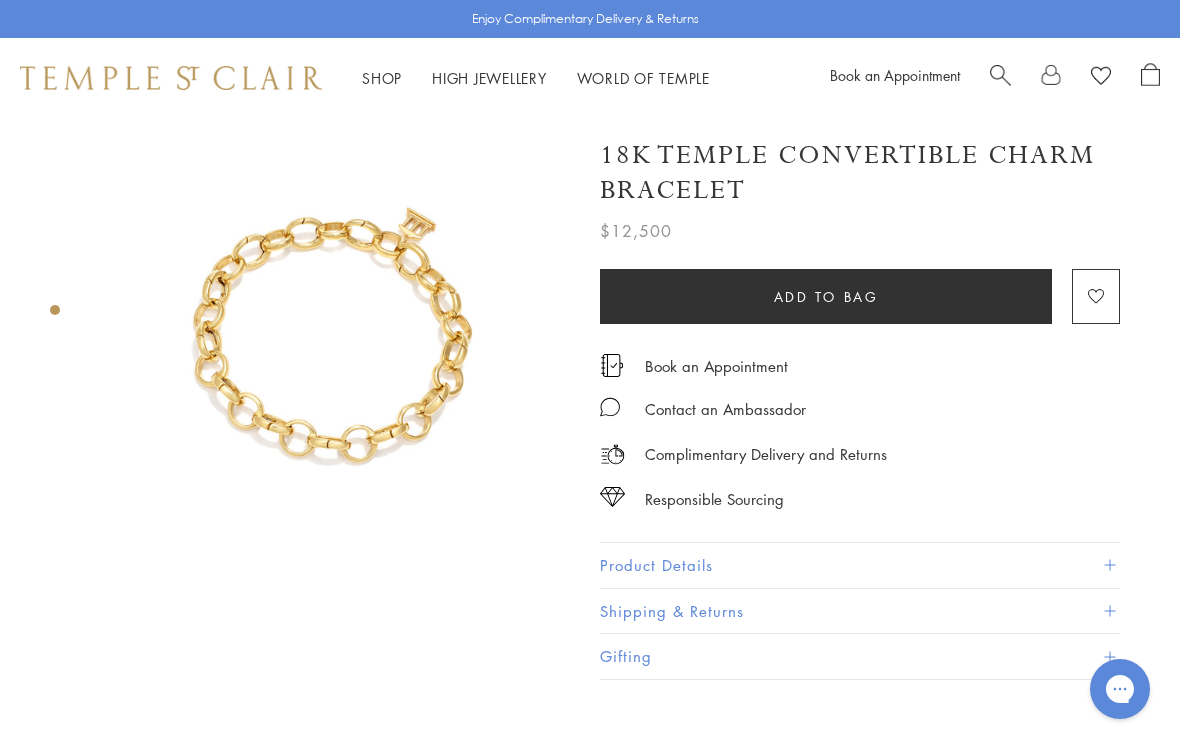 scroll, scrollTop: 0, scrollLeft: 0, axis: both 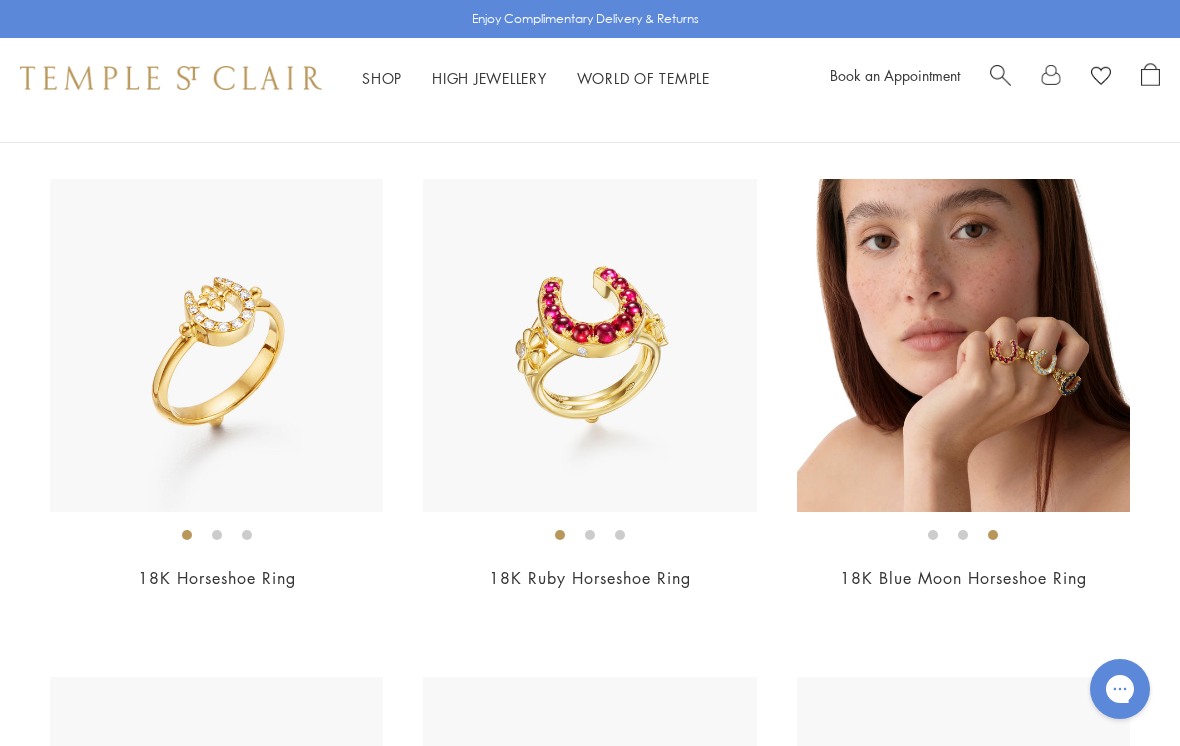 click on "18K Blue Moon Horseshoe Ring" at bounding box center [963, 578] 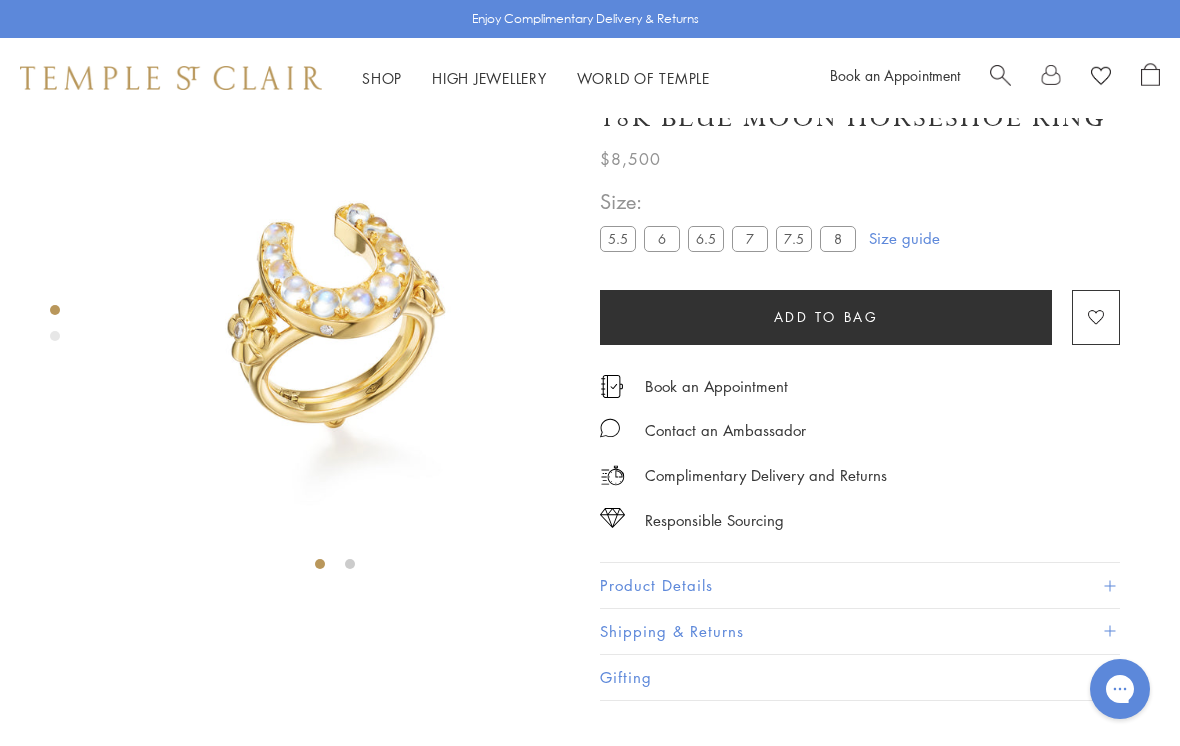 scroll, scrollTop: 0, scrollLeft: 0, axis: both 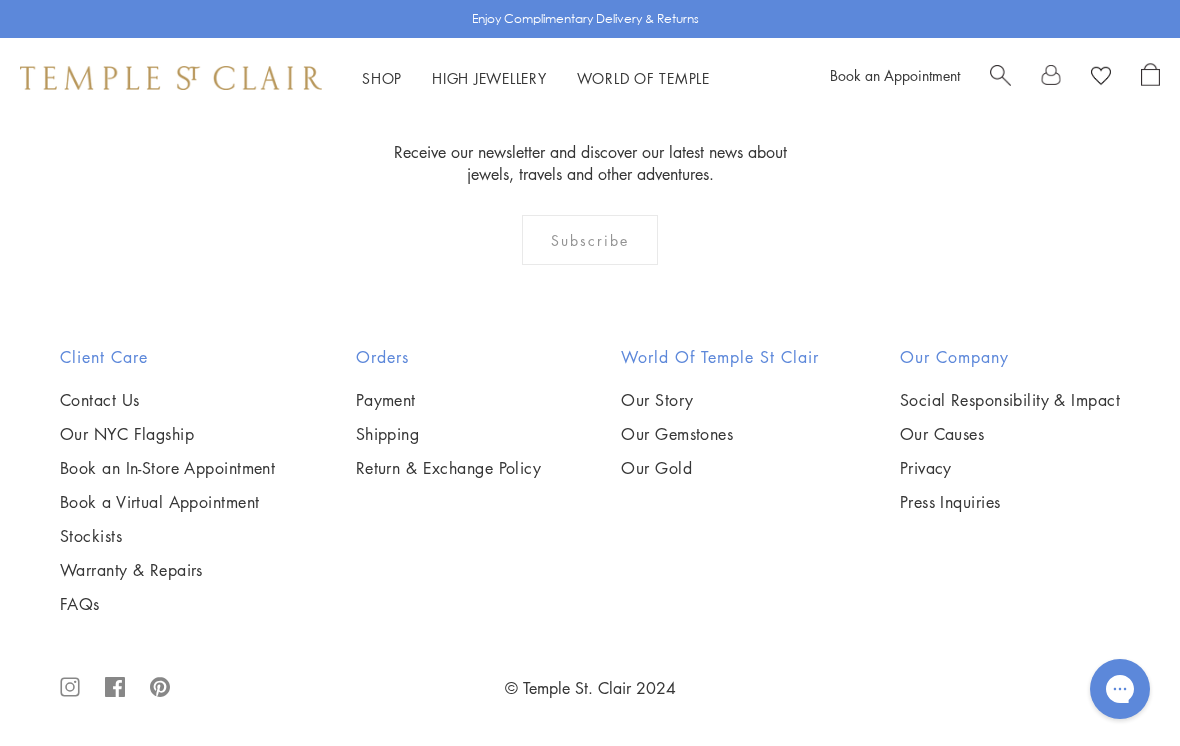 click on "Our Story" at bounding box center (720, 400) 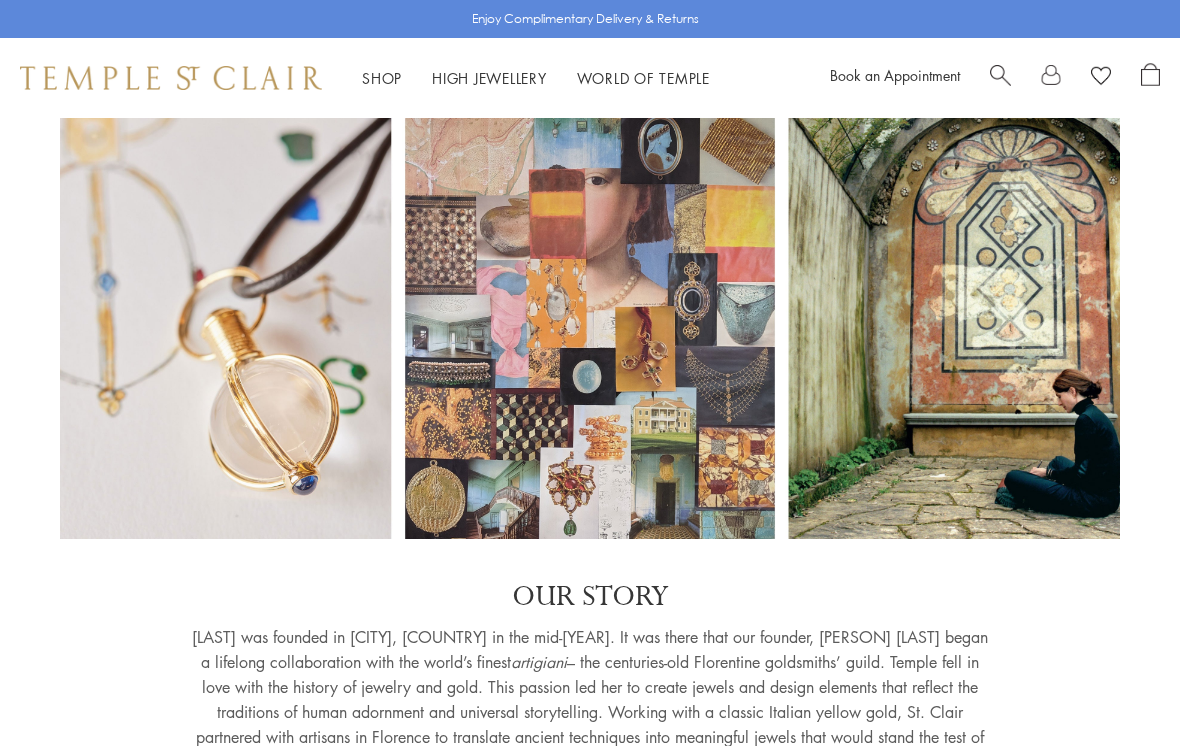 scroll, scrollTop: 0, scrollLeft: 0, axis: both 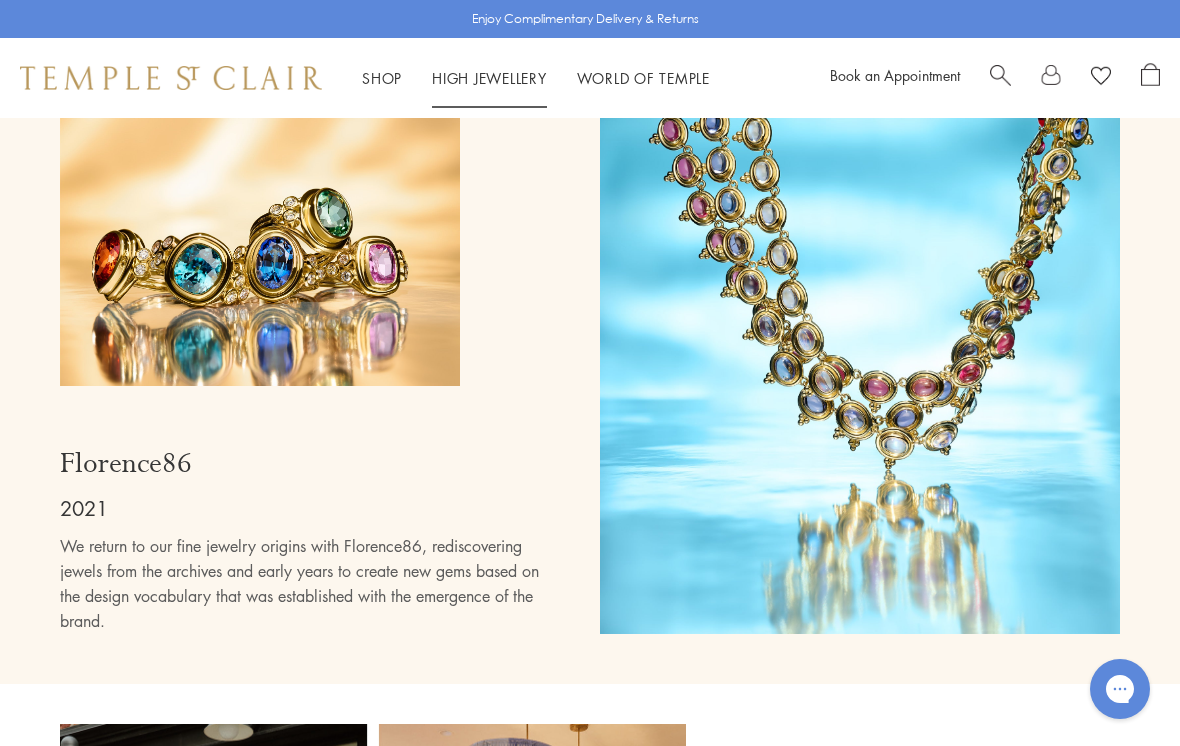 click on "High Jewellery High Jewellery" at bounding box center (489, 78) 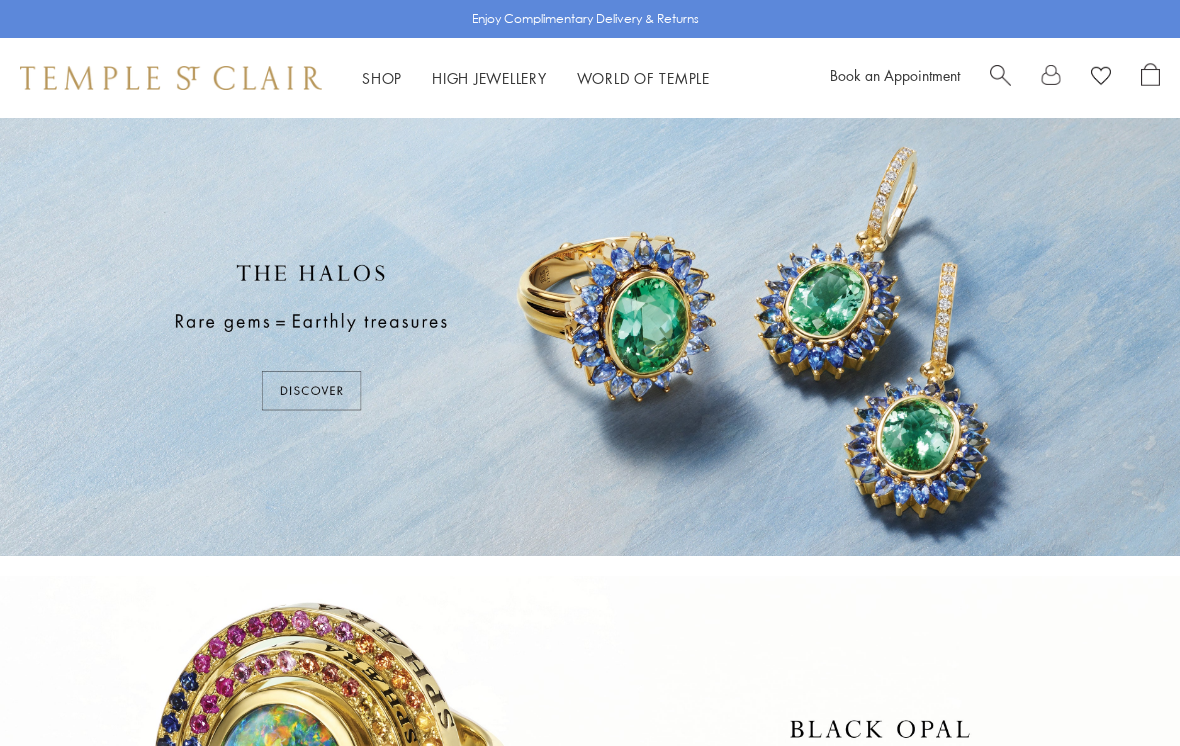 scroll, scrollTop: 0, scrollLeft: 0, axis: both 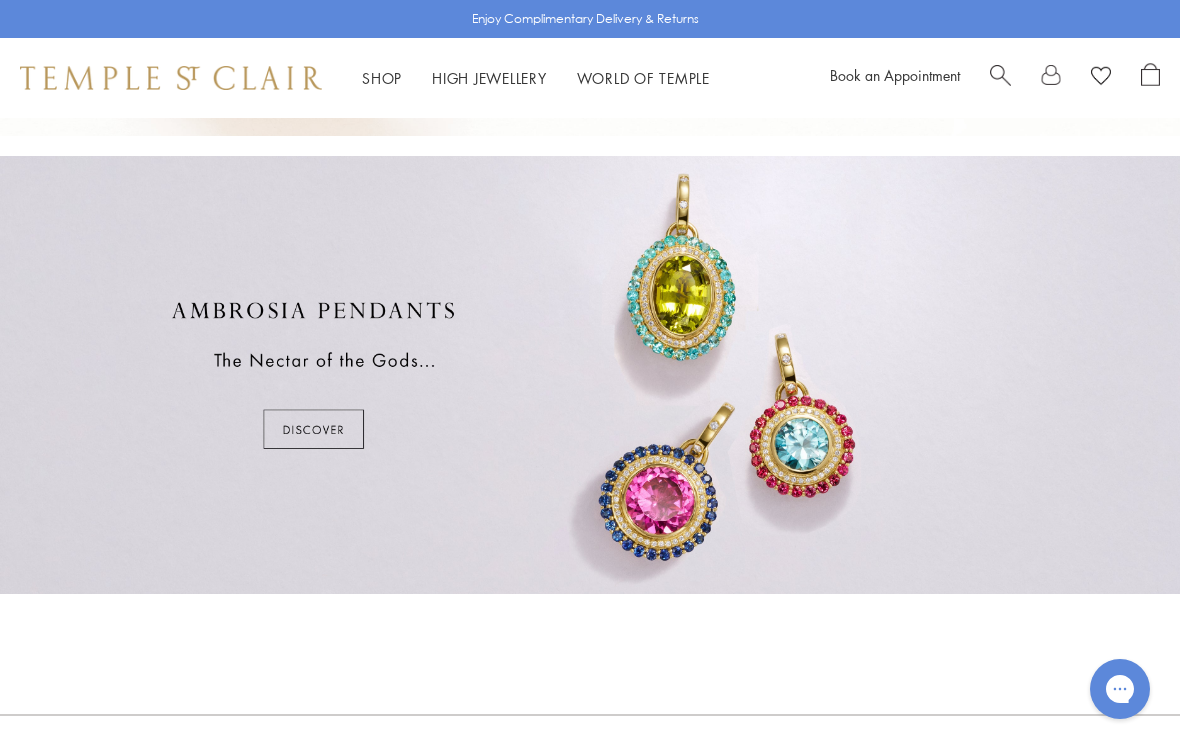 click at bounding box center [590, 375] 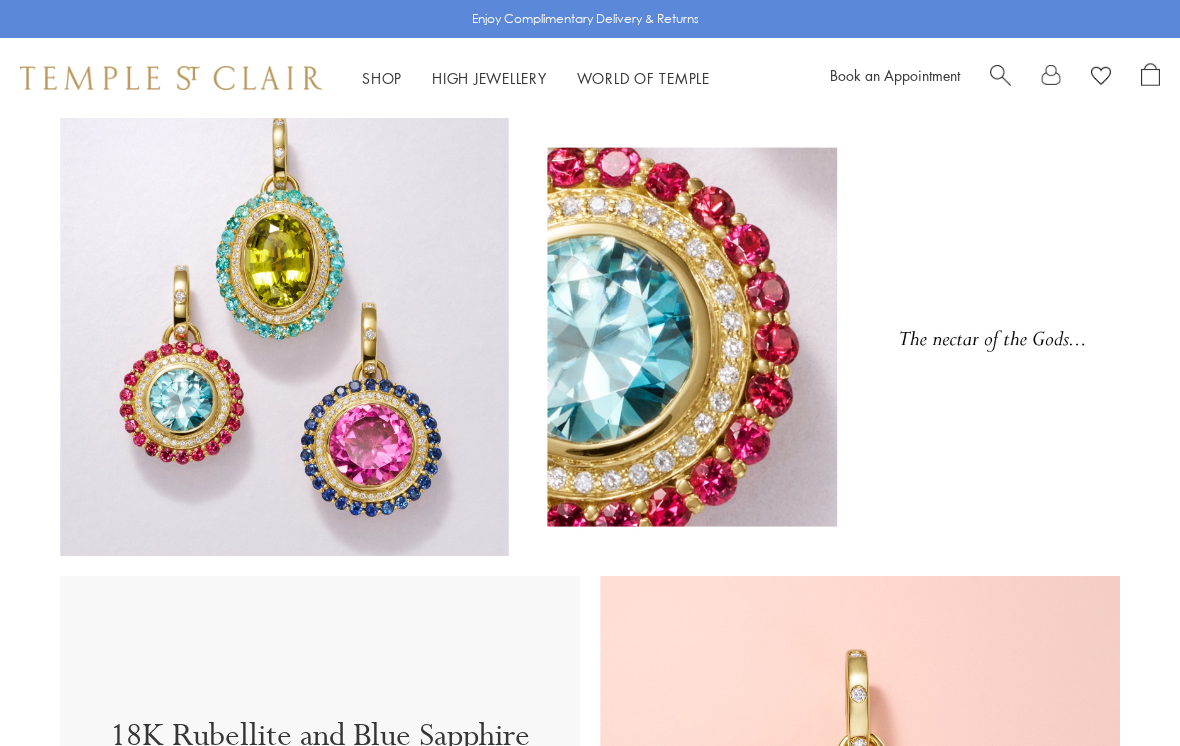scroll, scrollTop: 0, scrollLeft: 0, axis: both 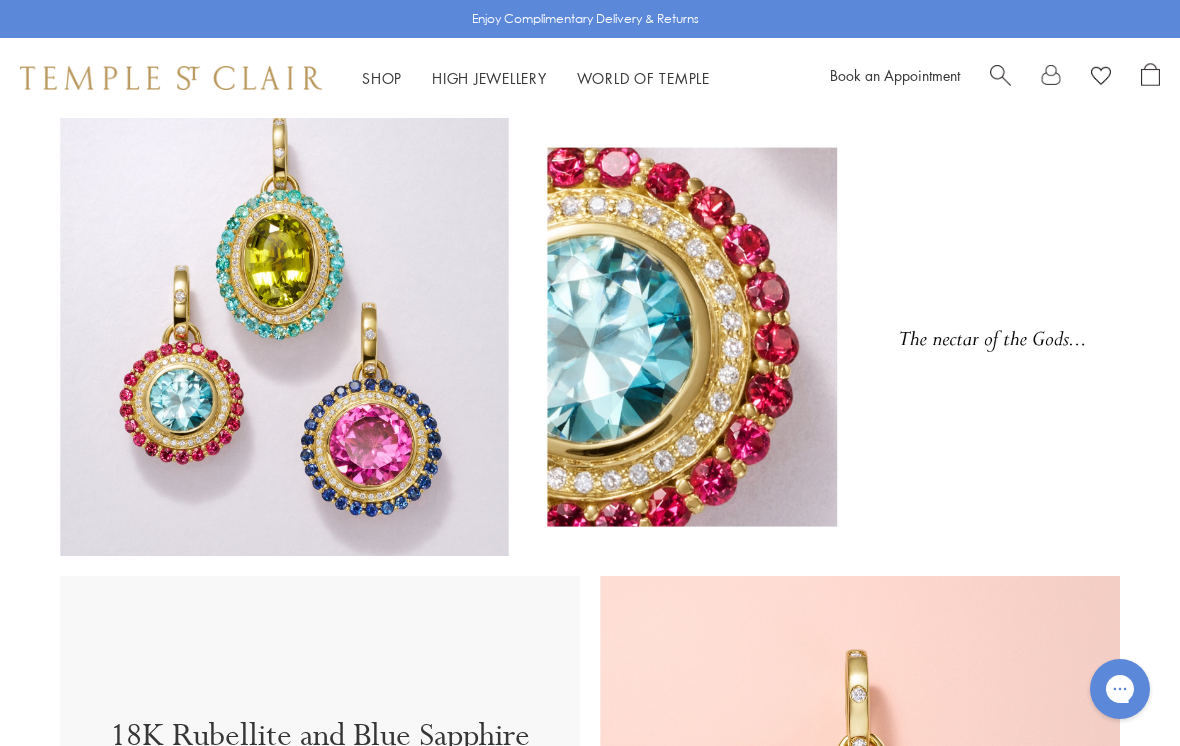 click on "High Jewellery High Jewellery" at bounding box center [489, 78] 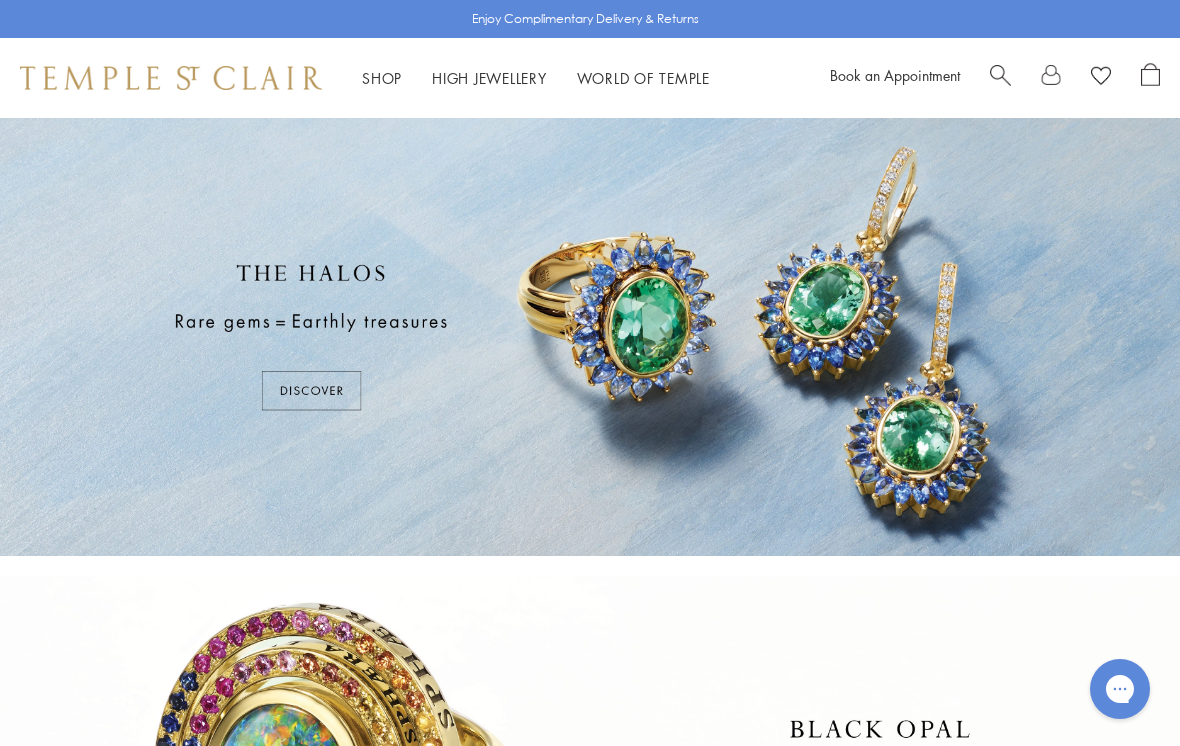 scroll, scrollTop: 0, scrollLeft: 0, axis: both 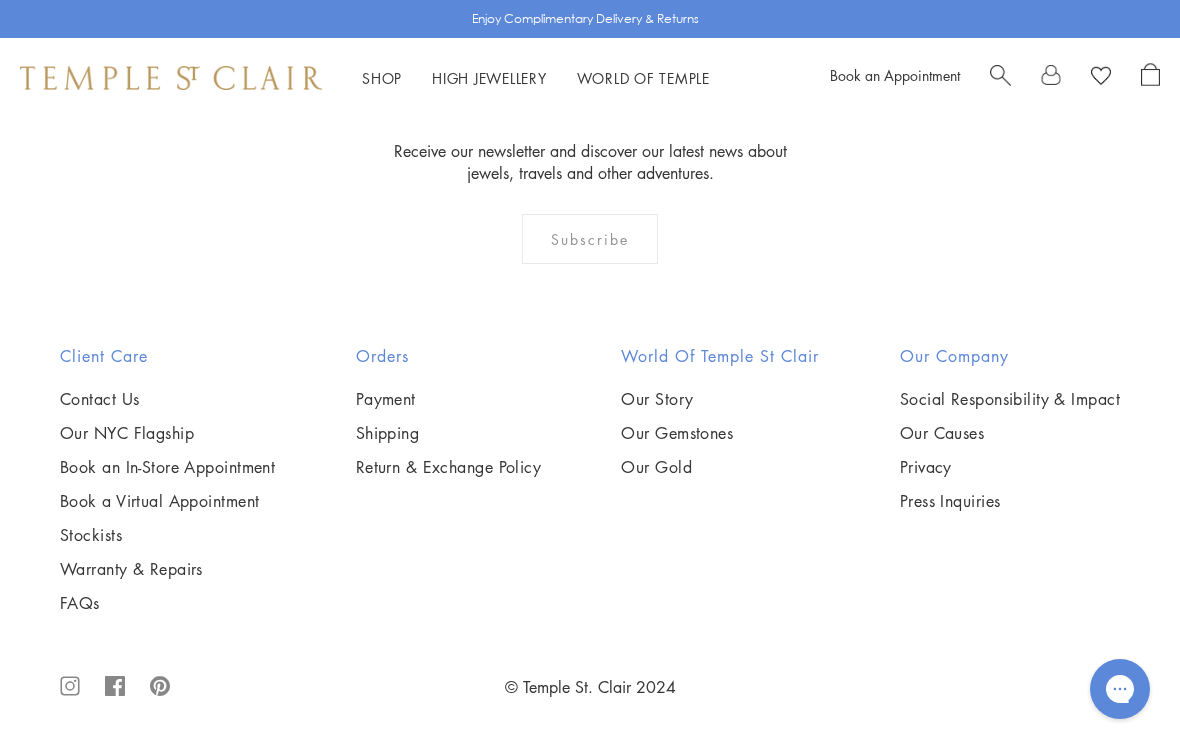 click on "Our NYC Flagship" at bounding box center (167, 433) 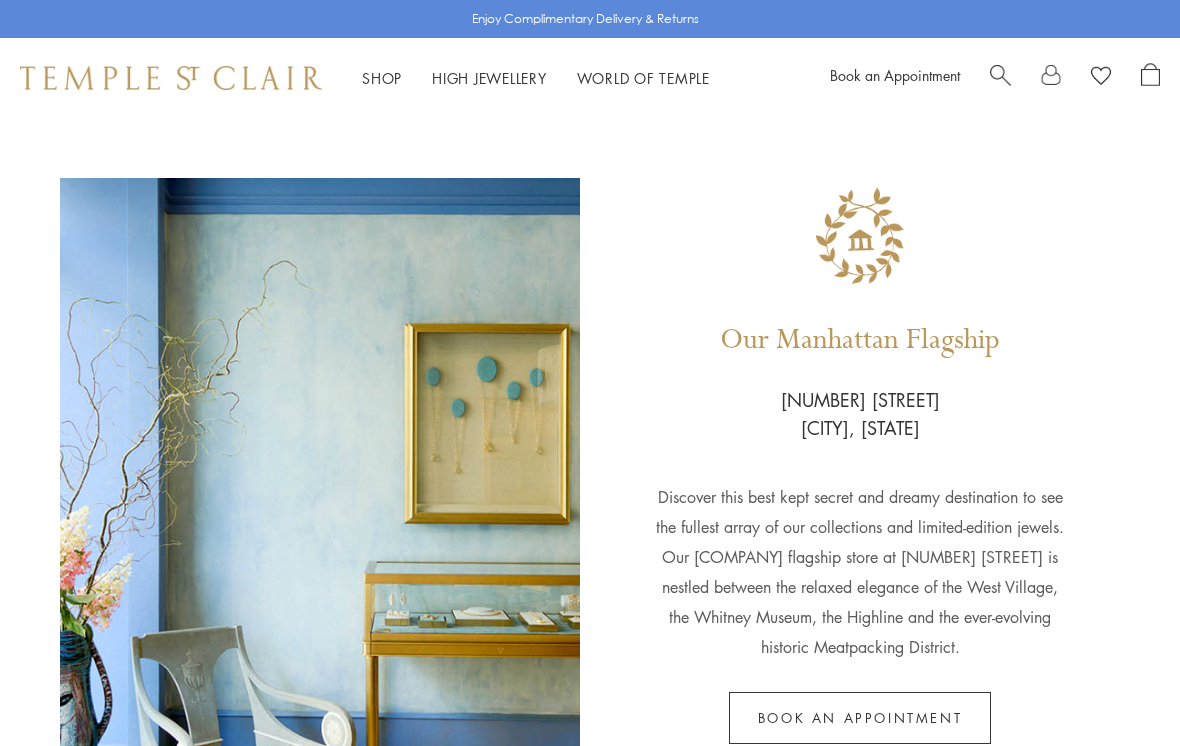 scroll, scrollTop: 0, scrollLeft: 0, axis: both 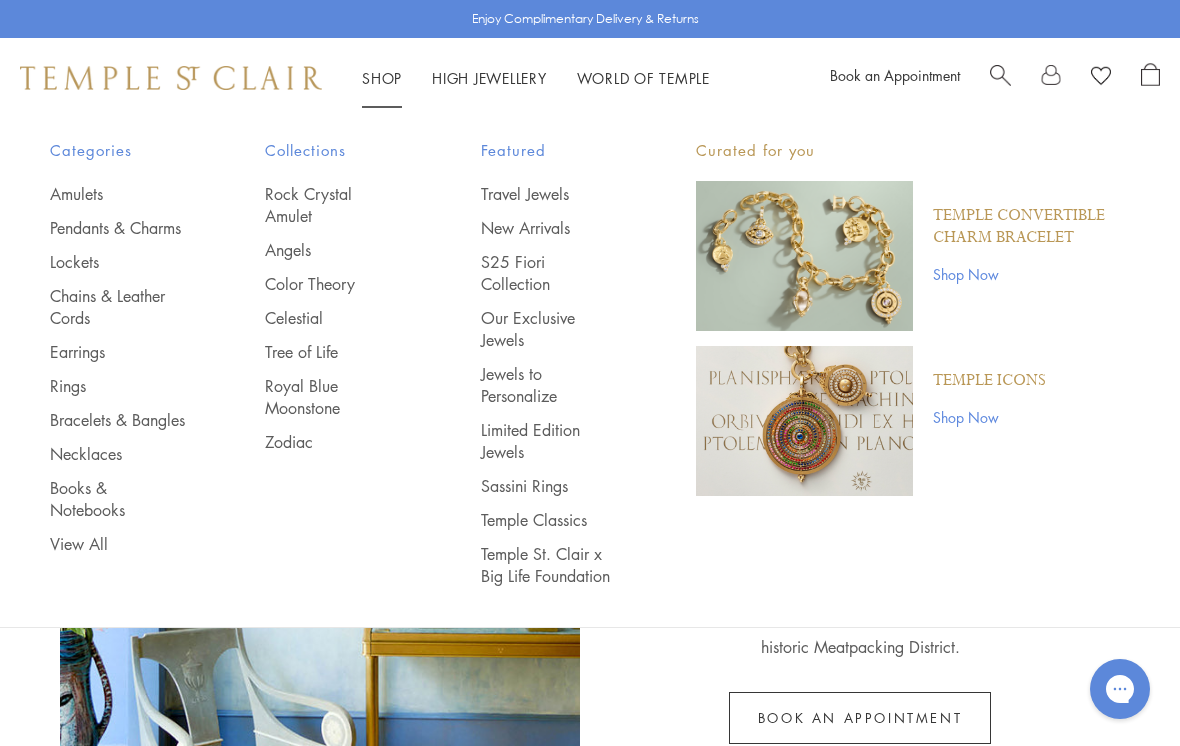 click on "Necklaces" at bounding box center [117, 454] 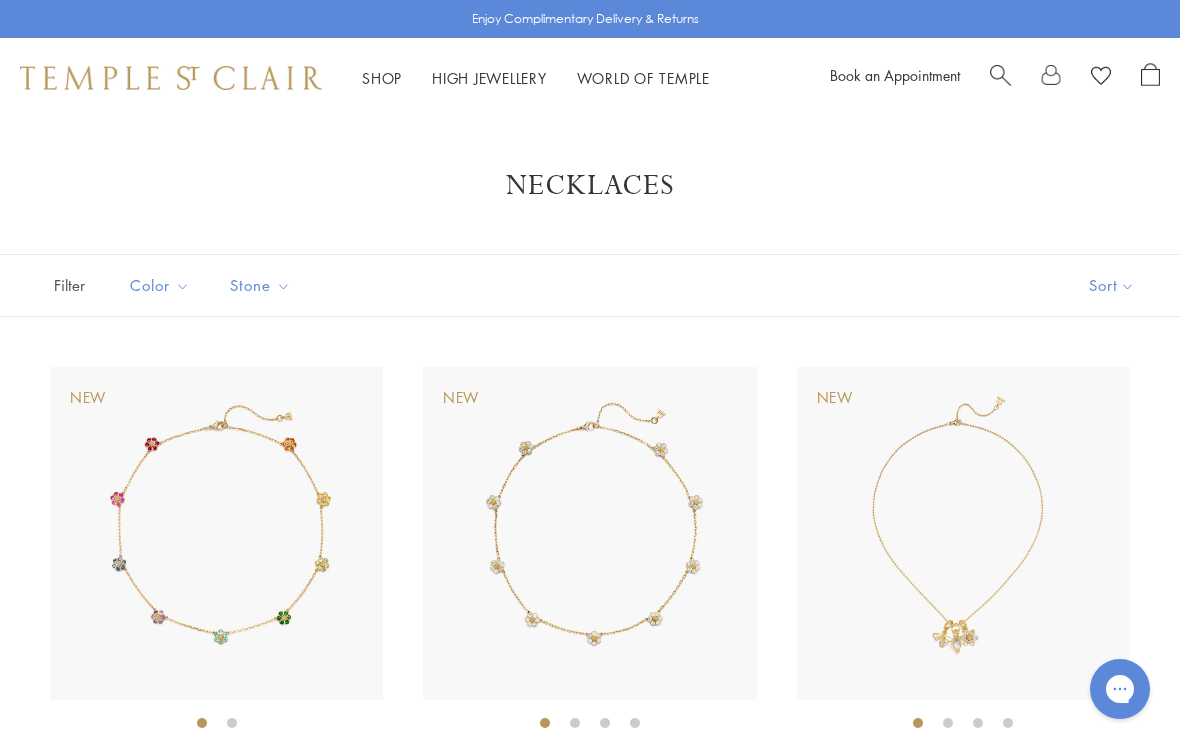 scroll, scrollTop: 0, scrollLeft: 0, axis: both 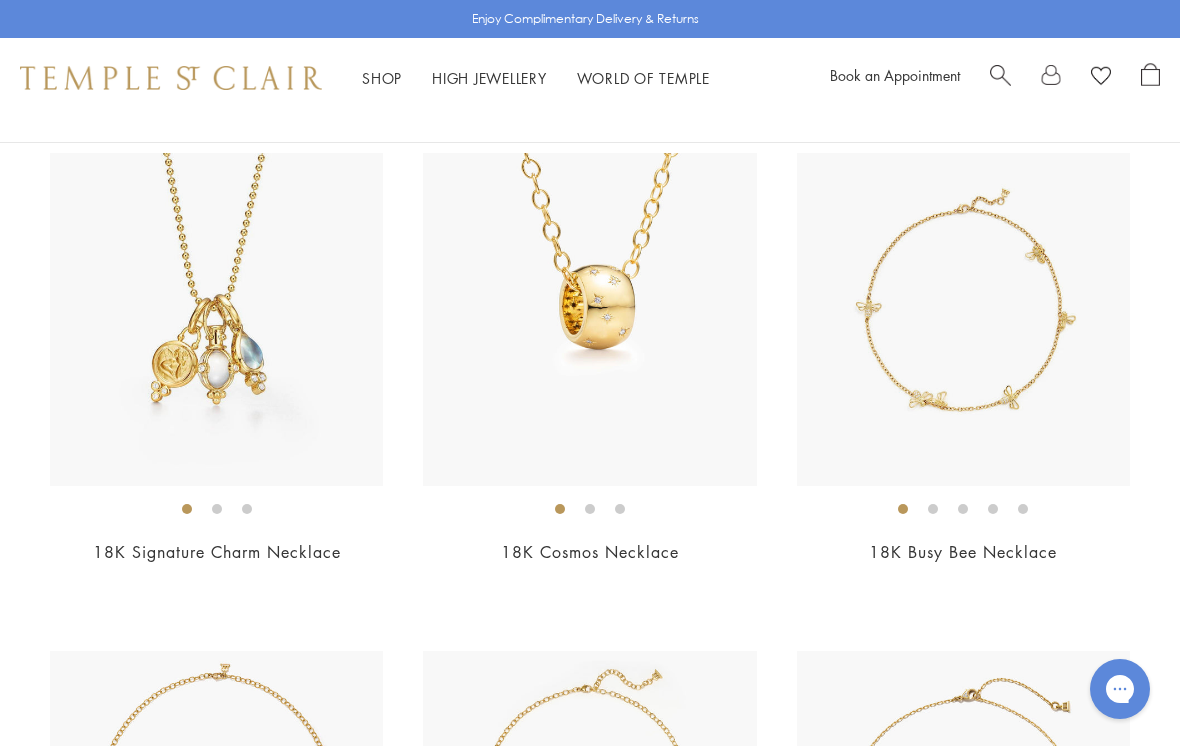 click on "Shop Shop" at bounding box center (382, 78) 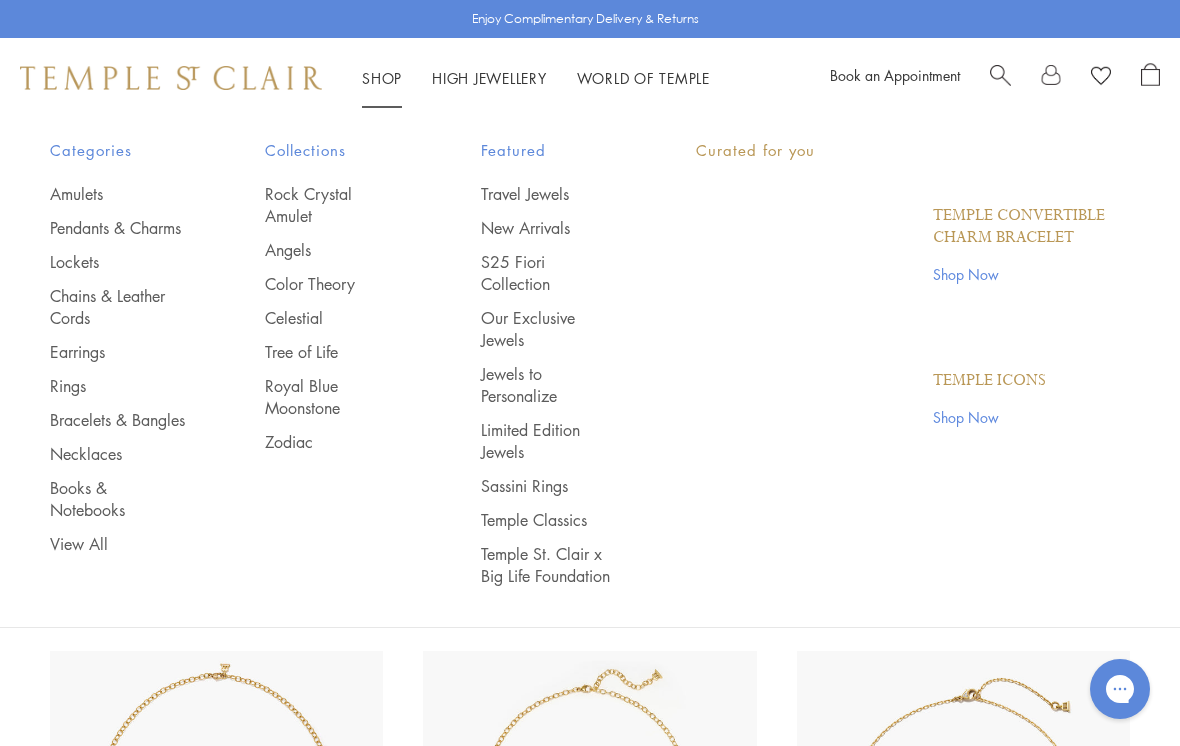 scroll, scrollTop: 0, scrollLeft: 0, axis: both 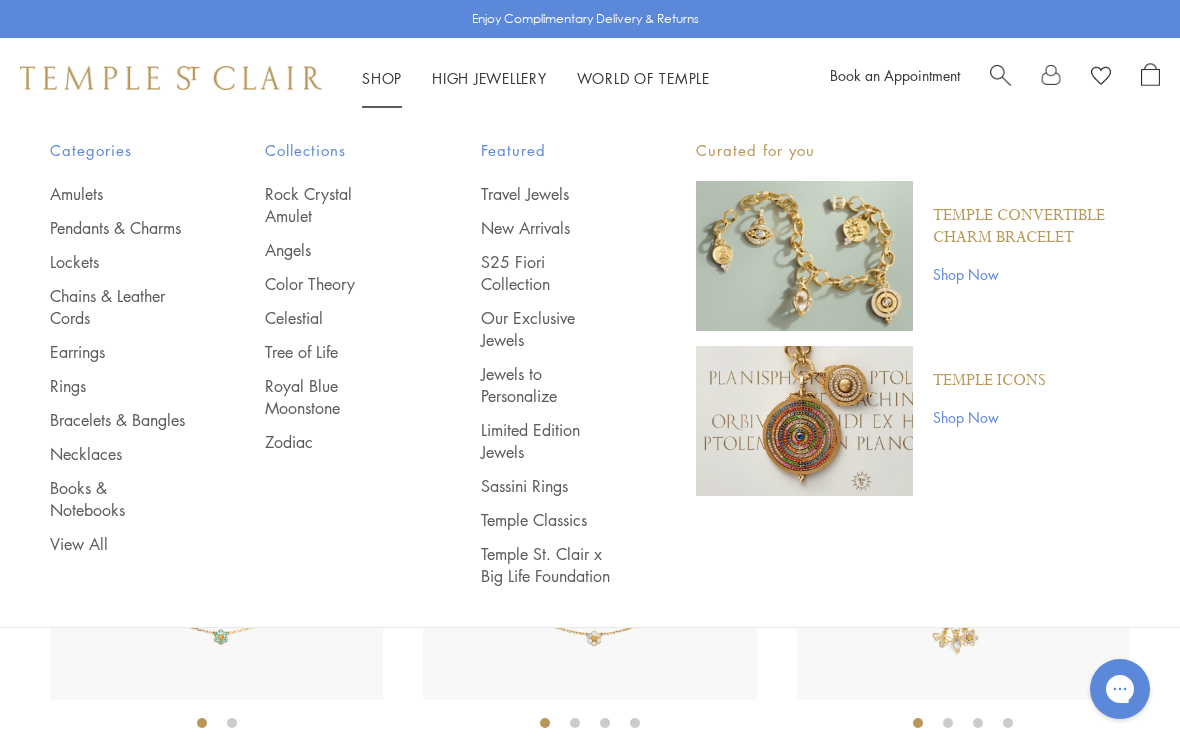 click on "Lockets" at bounding box center (117, 262) 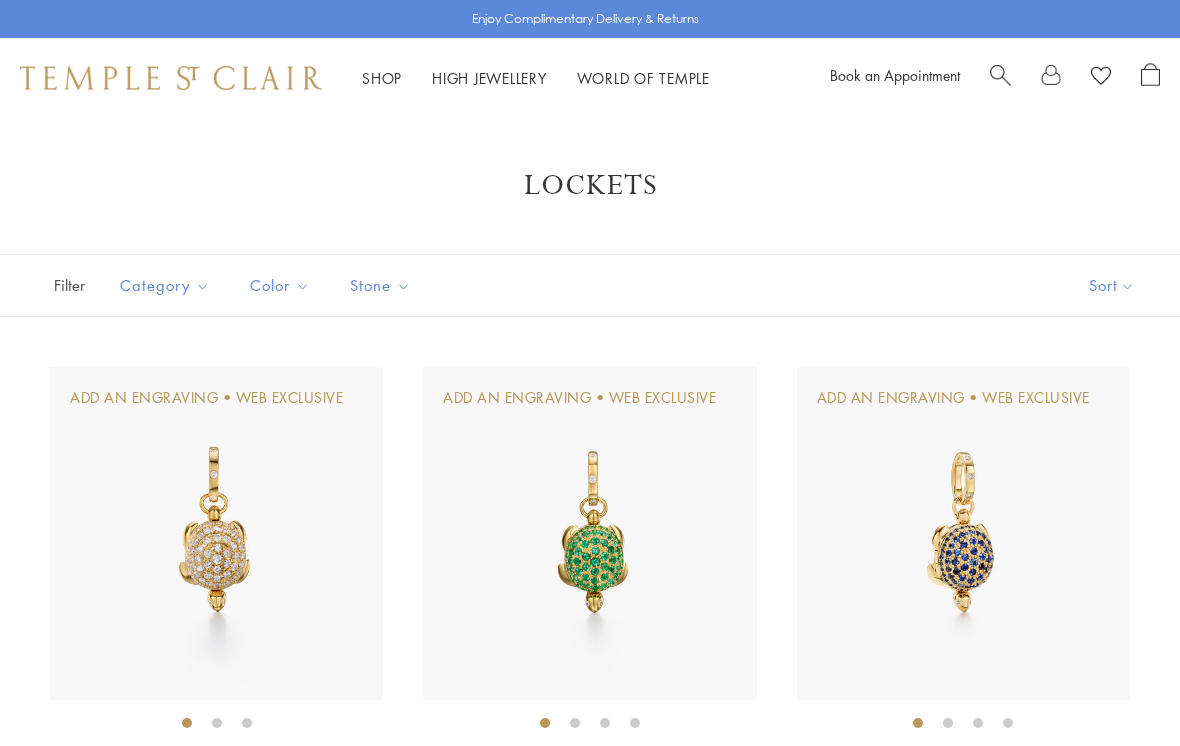 scroll, scrollTop: 0, scrollLeft: 0, axis: both 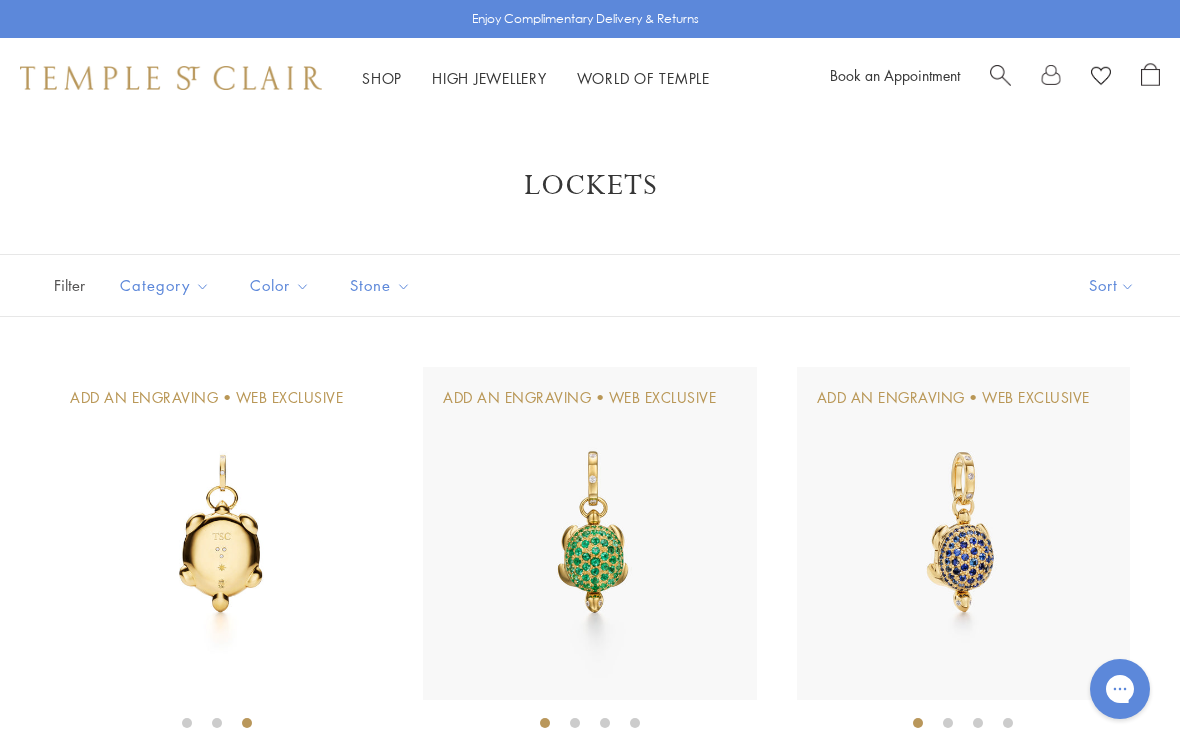 click on "Shop Shop
Categories Amulets   Pendants & Charms   Lockets   Chains & Leather Cords   Earrings   Rings   Bracelets & Bangles   Necklaces   Books & Notebooks   View All   Collections Rock Crystal Amulet   Angels   Color Theory   Celestial   Tree of Life   Royal Blue Moonstone   Zodiac   Featured Travel Jewels   New Arrivals   S25 Fiori Collection   Our Exclusive Jewels   Jewels to Personalize   Limited Edition Jewels   Sassini Rings   Temple Classics   Temple St. Clair x Big Life Foundation    Curated for you
Temple Convertible Charm Bracelet Shop Now" at bounding box center [590, 78] 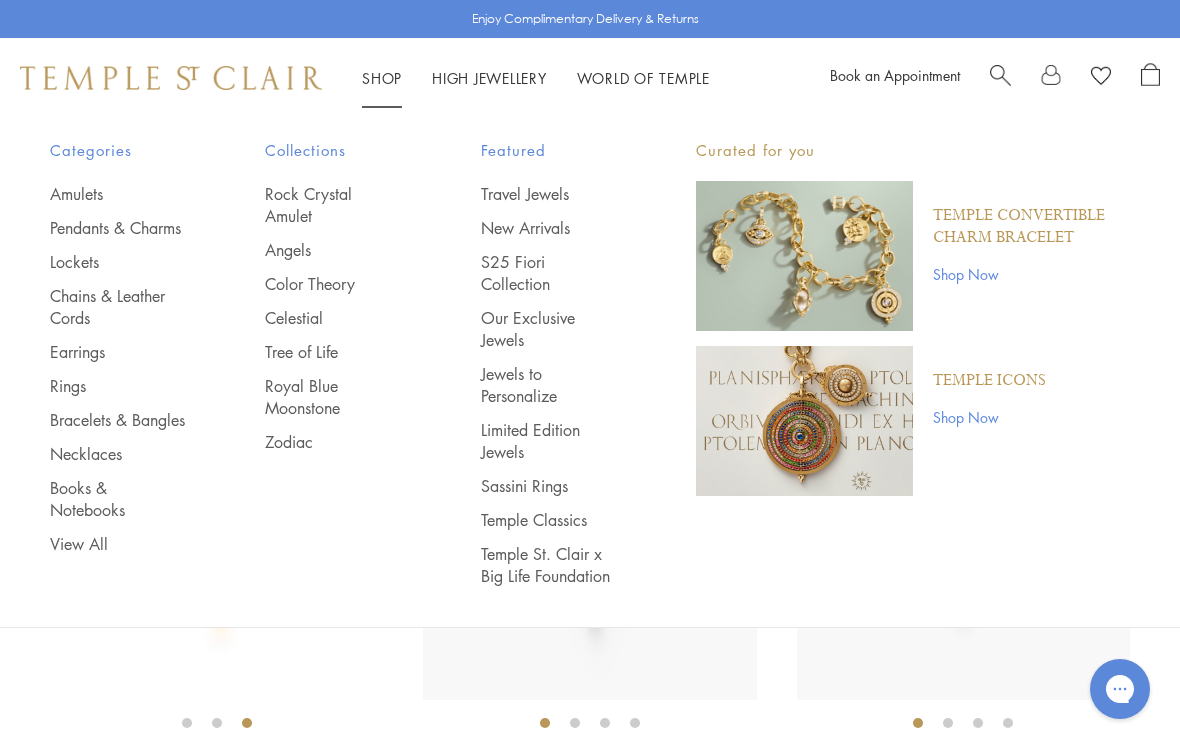 click on "Chains & Leather Cords" at bounding box center [117, 307] 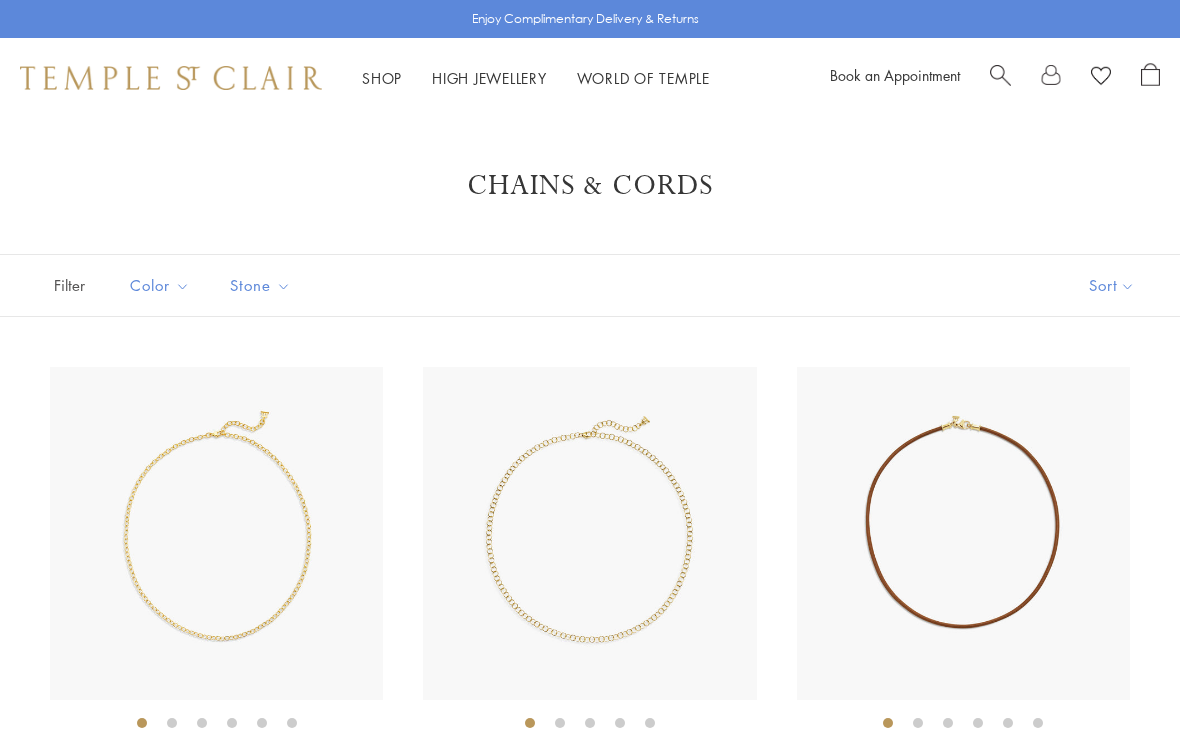 scroll, scrollTop: 0, scrollLeft: 0, axis: both 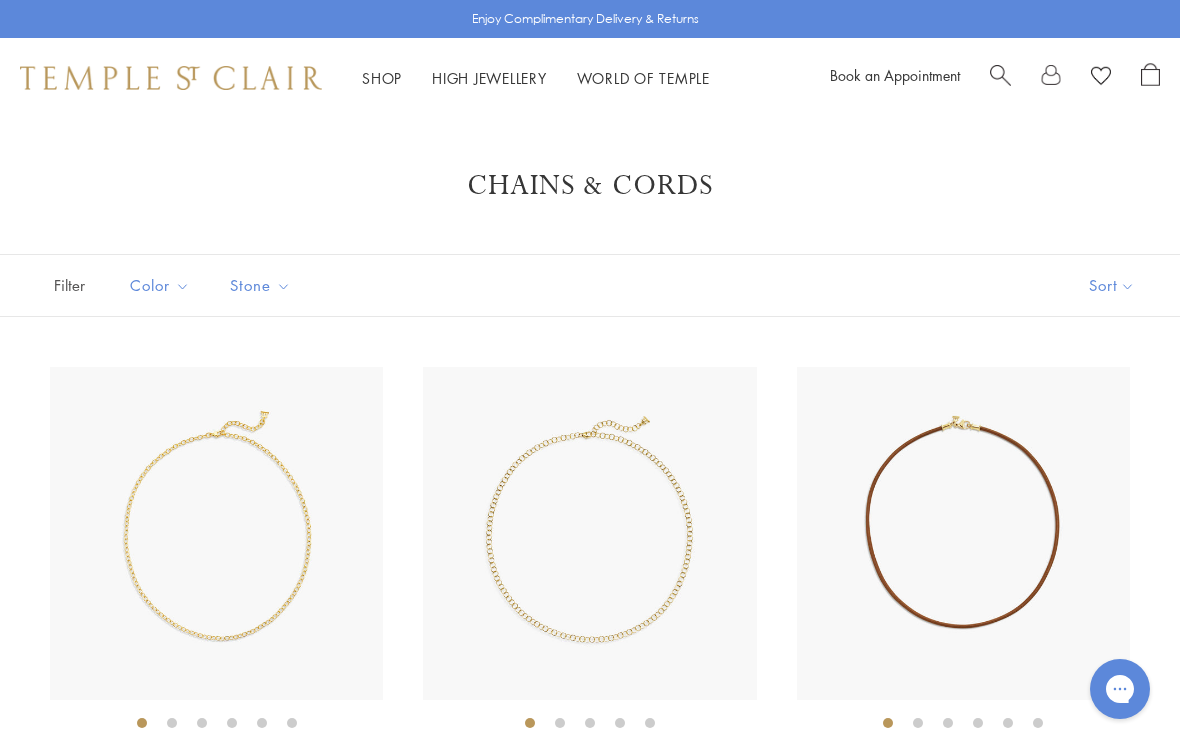 click on "Shop Shop
Categories Amulets   Pendants & Charms   Lockets   Chains & Leather Cords   Earrings   Rings   Bracelets & Bangles   Necklaces   Books & Notebooks   View All   Collections Rock Crystal Amulet   Angels   Color Theory   Celestial   Tree of Life   Royal Blue Moonstone   Zodiac   Featured Travel Jewels   New Arrivals   S25 Fiori Collection   Our Exclusive Jewels   Jewels to Personalize   Limited Edition Jewels   Sassini Rings   Temple Classics   Temple St. Clair x Big Life Foundation    Curated for you
Temple Convertible Charm Bracelet Shop Now" at bounding box center [590, 78] 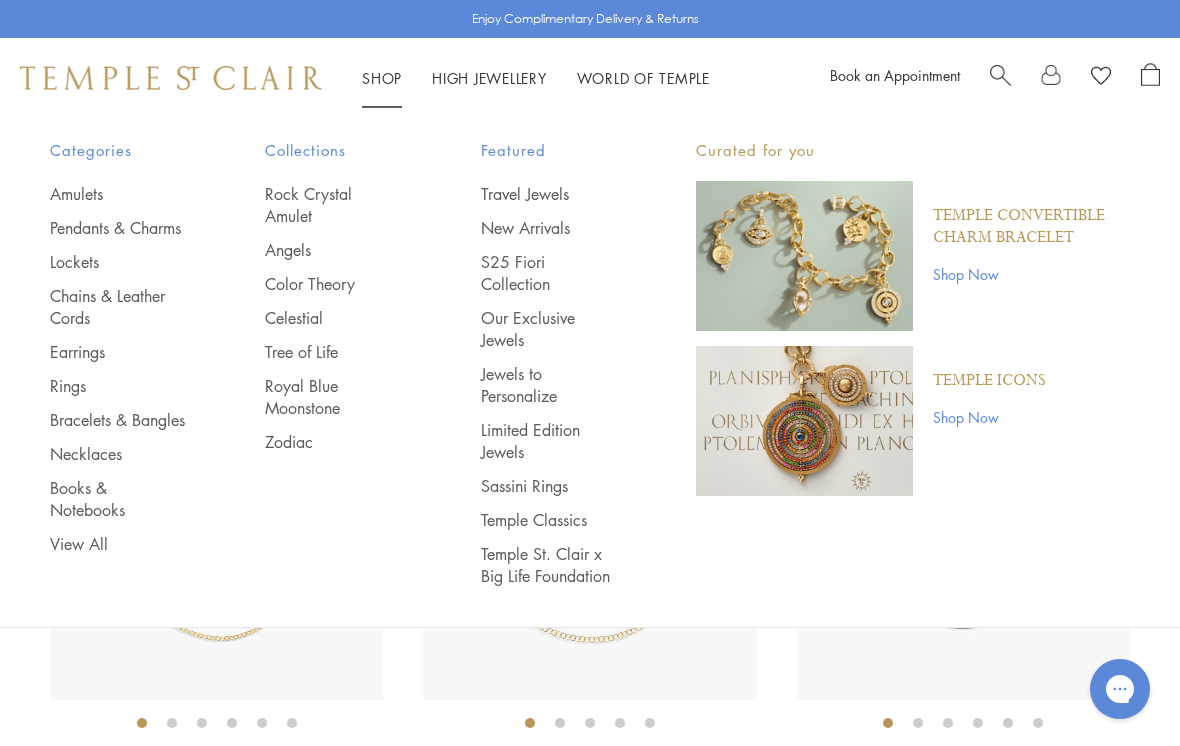 click on "High Jewellery High Jewellery" at bounding box center (489, 78) 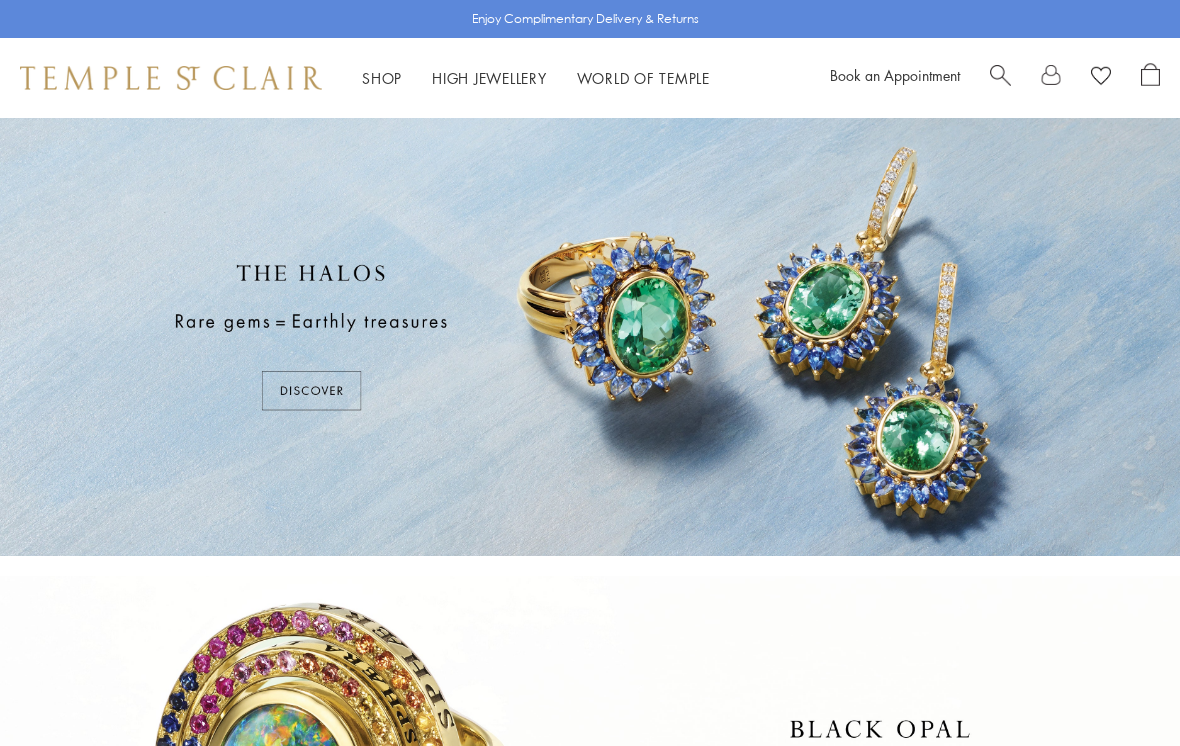 scroll, scrollTop: 0, scrollLeft: 0, axis: both 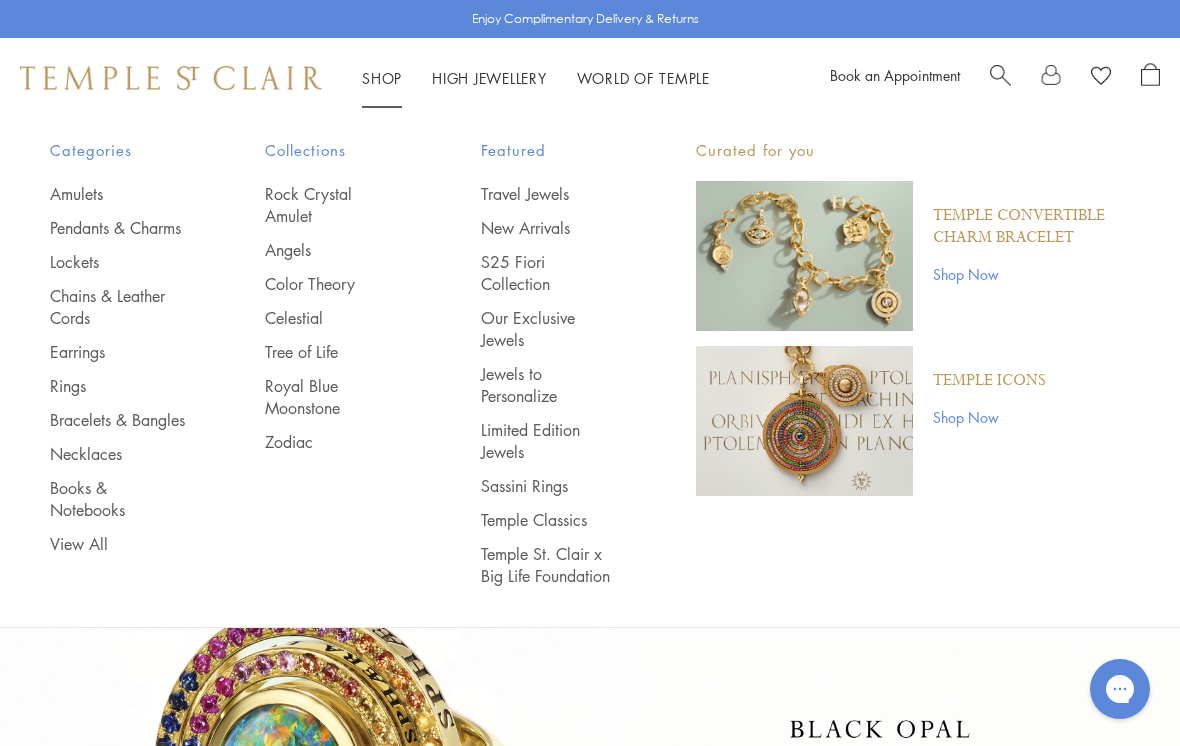 click on "Celestial" at bounding box center [332, 318] 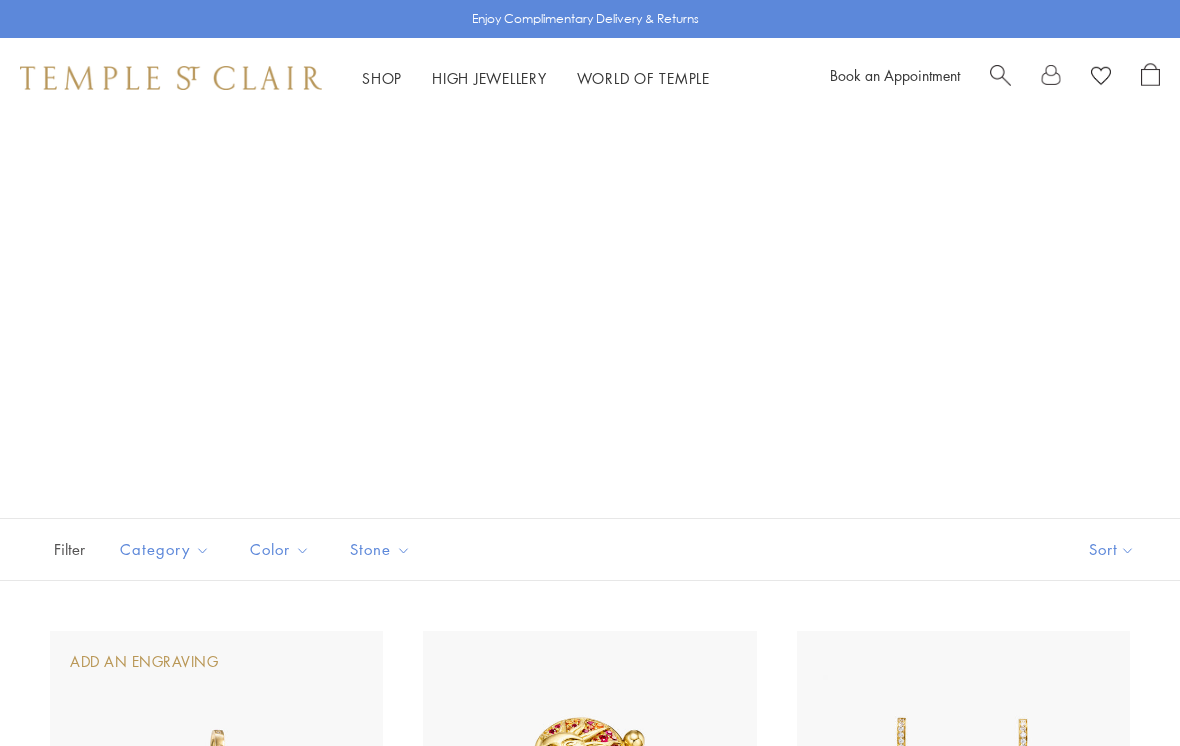 scroll, scrollTop: 0, scrollLeft: 0, axis: both 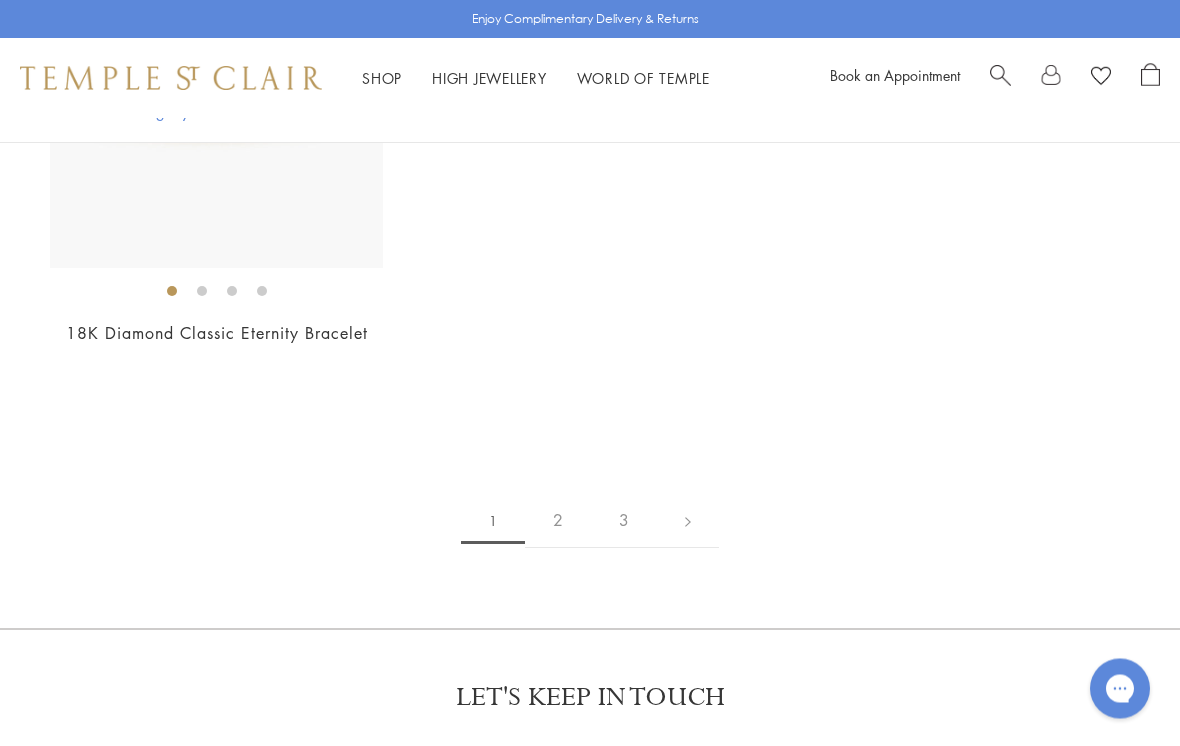 click on "2" at bounding box center (558, 521) 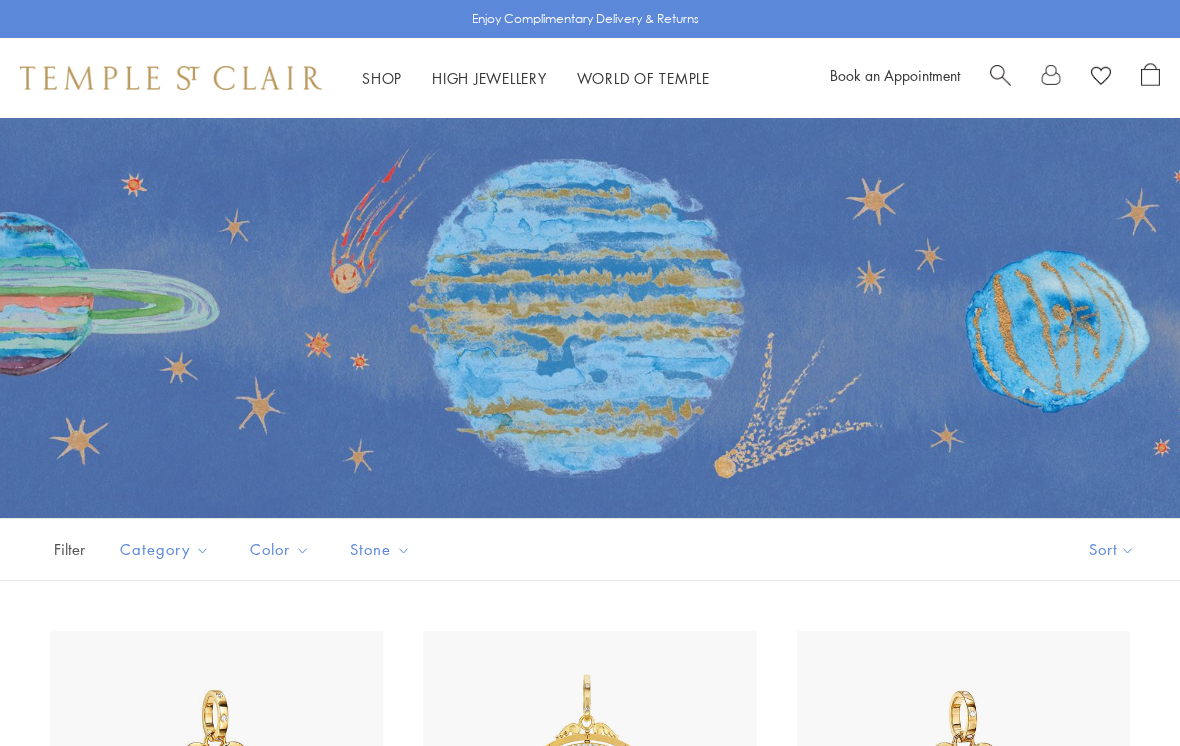 scroll, scrollTop: 0, scrollLeft: 0, axis: both 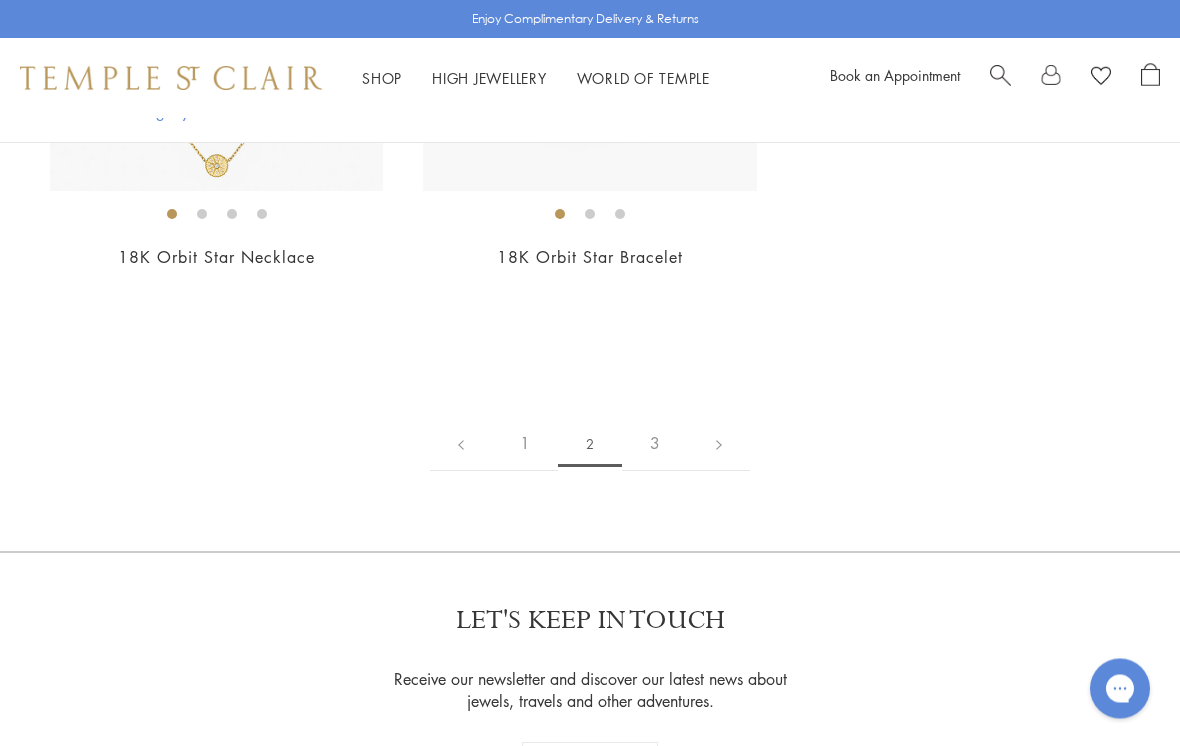 click on "3" at bounding box center [655, 444] 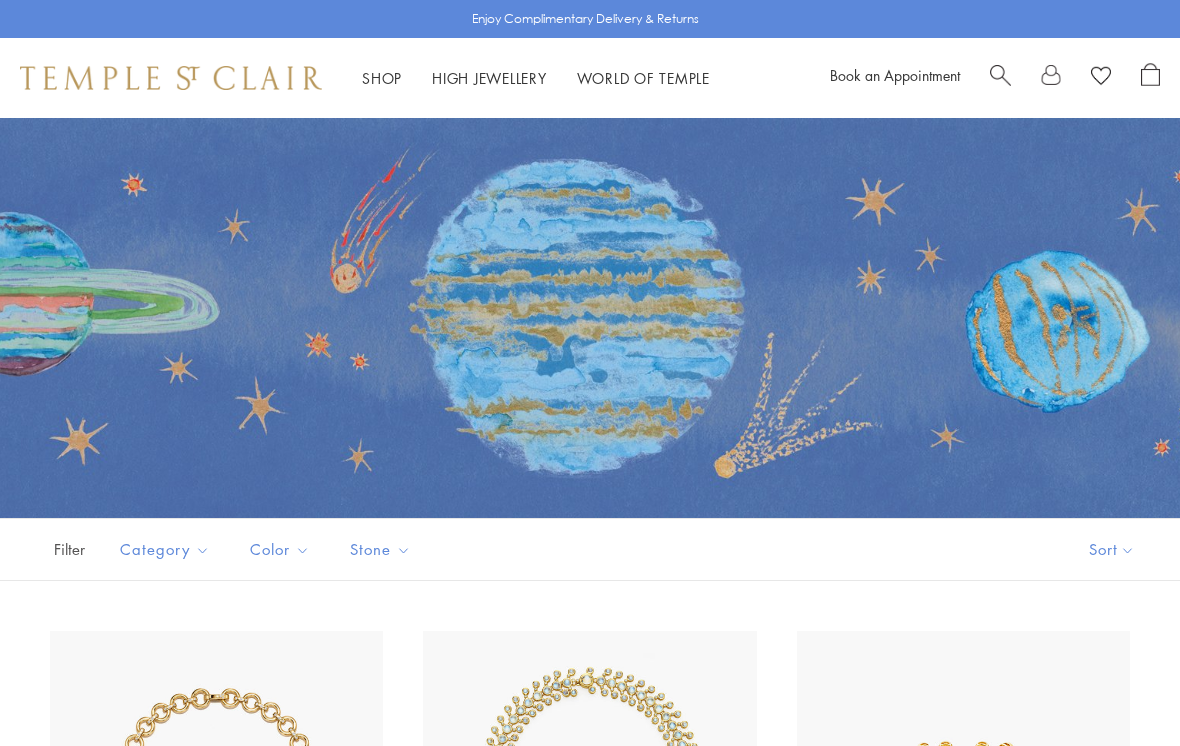 scroll, scrollTop: 0, scrollLeft: 0, axis: both 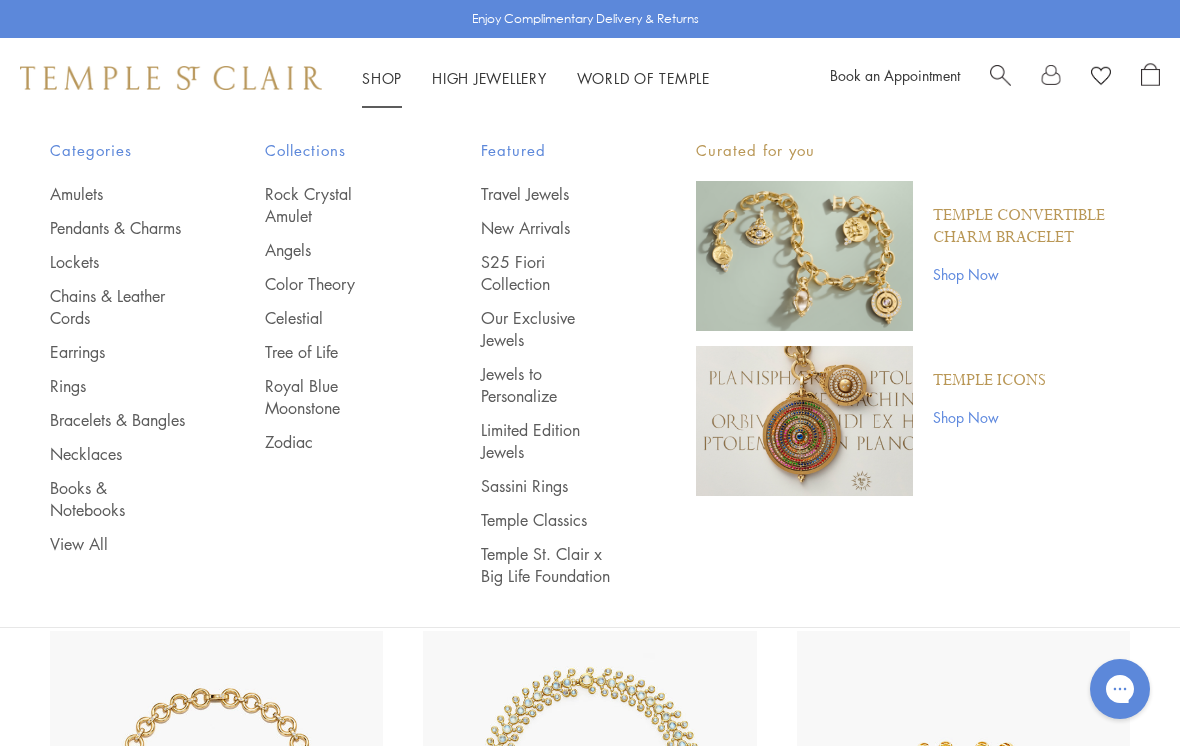 click on "Travel Jewels" at bounding box center [548, 194] 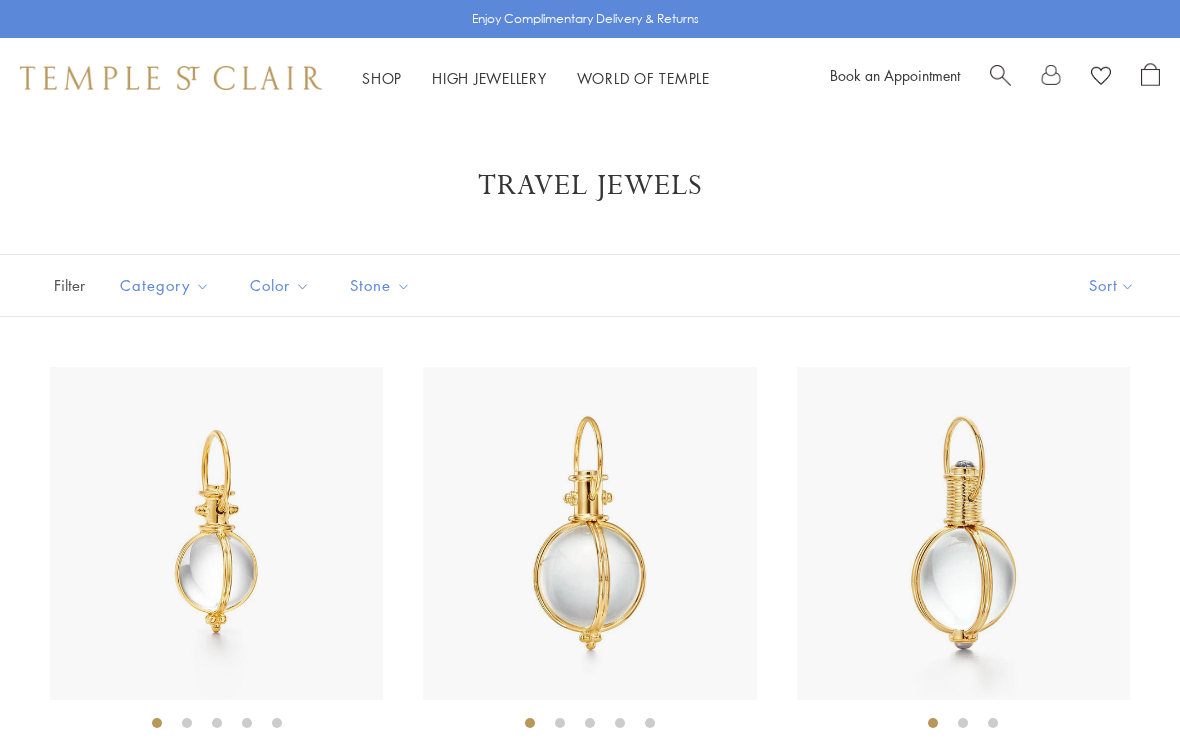 scroll, scrollTop: 0, scrollLeft: 0, axis: both 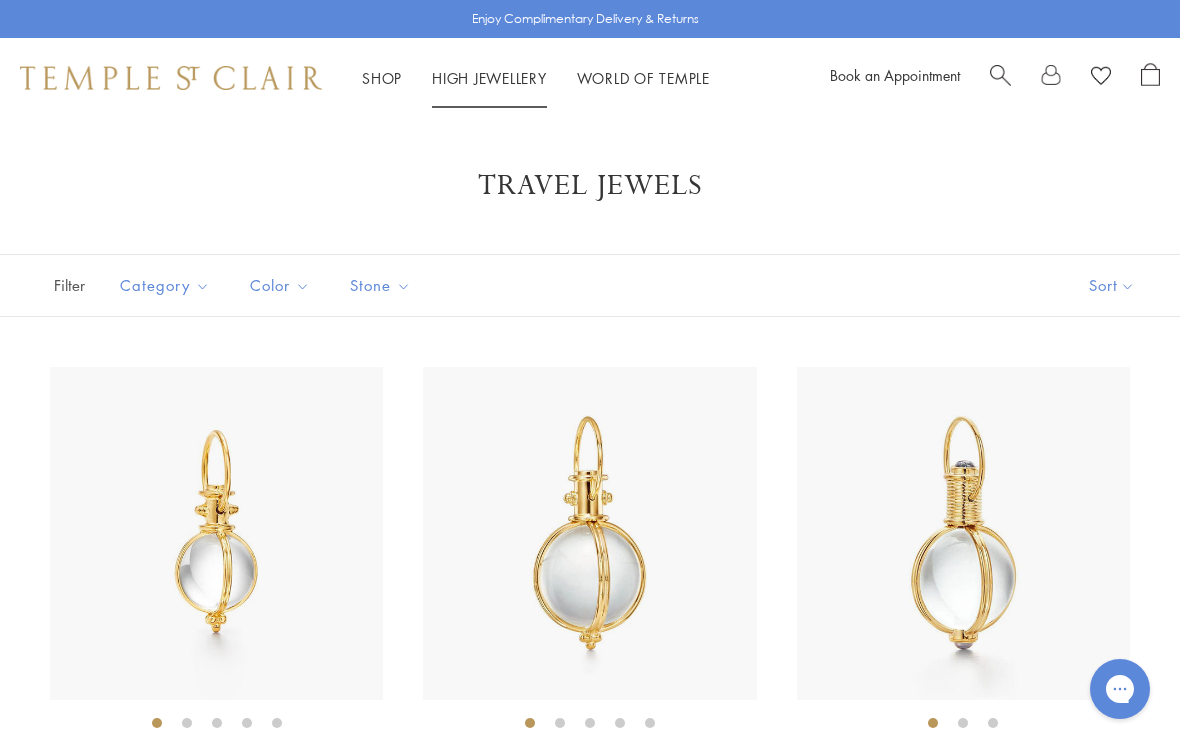 click on "High Jewellery High Jewellery" at bounding box center (489, 78) 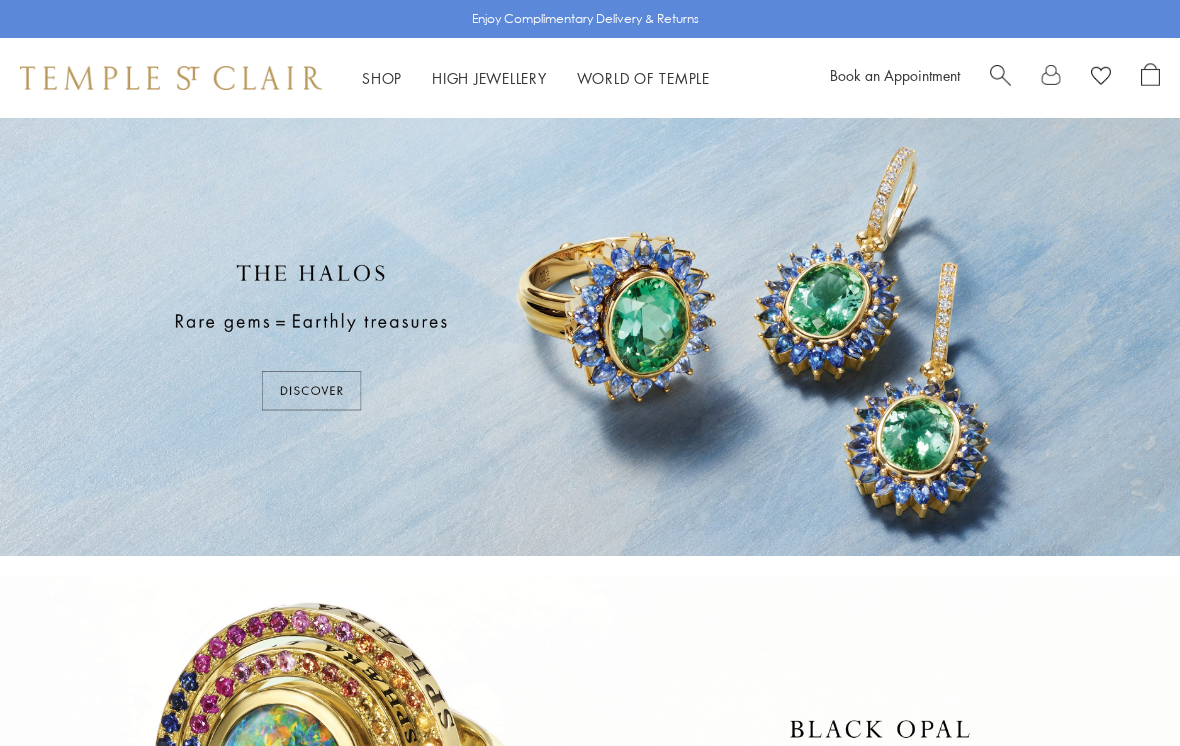 scroll, scrollTop: 0, scrollLeft: 0, axis: both 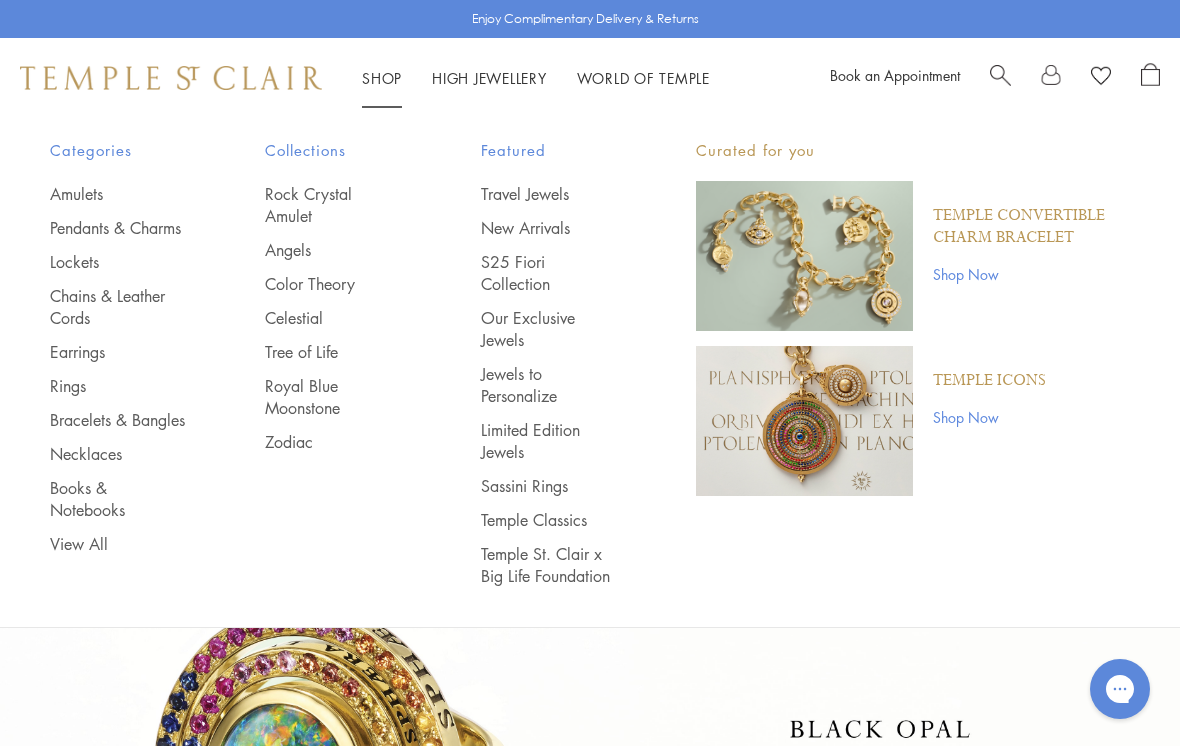 click on "New Arrivals" at bounding box center (548, 228) 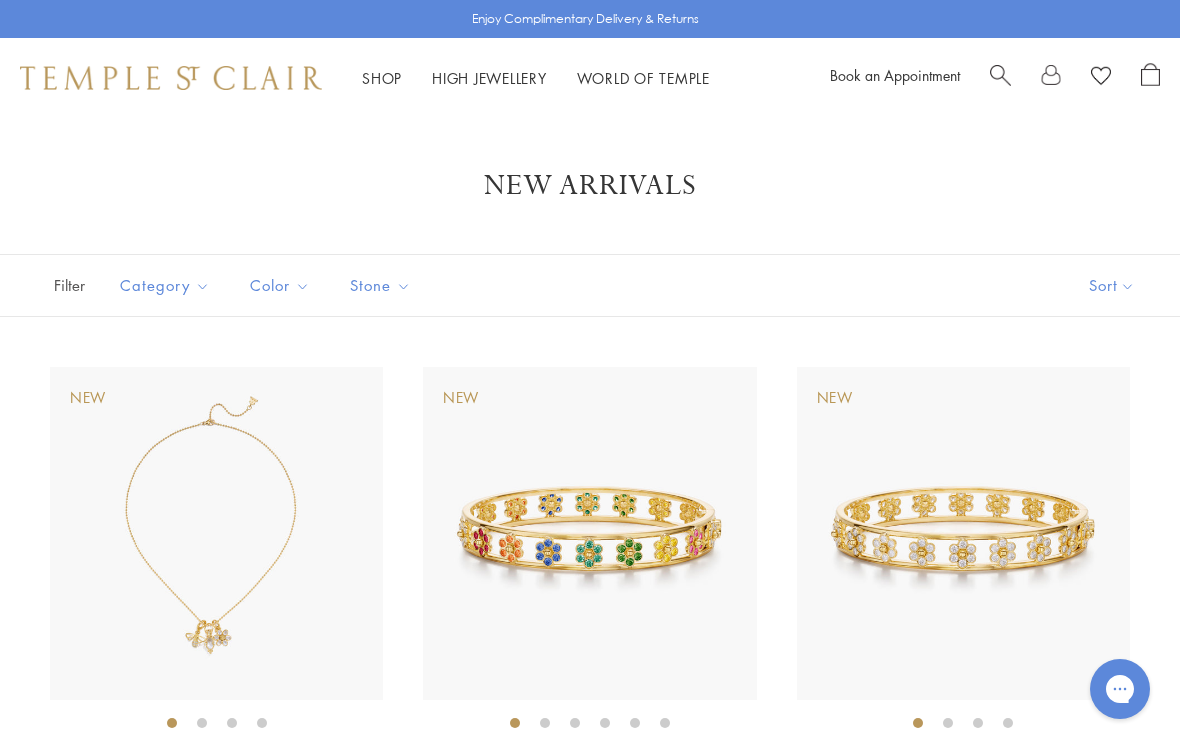 scroll, scrollTop: 0, scrollLeft: 0, axis: both 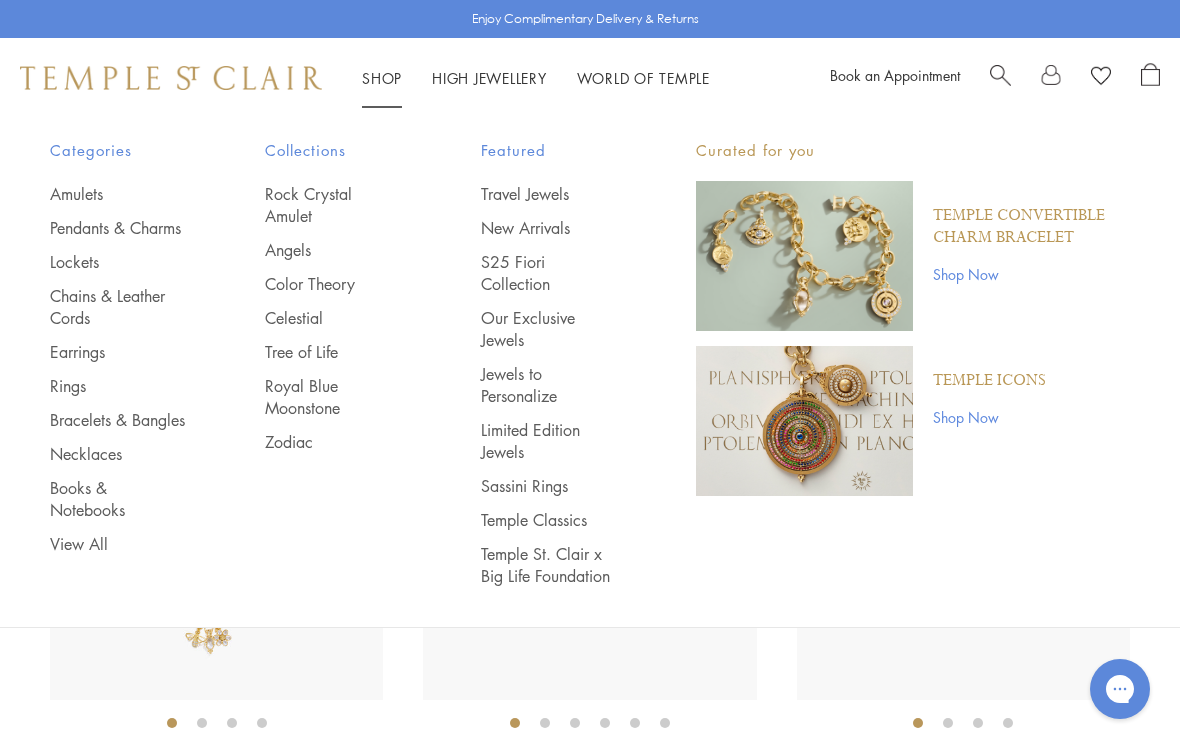 click on "Temple St. Clair x Big Life Foundation" at bounding box center [548, 565] 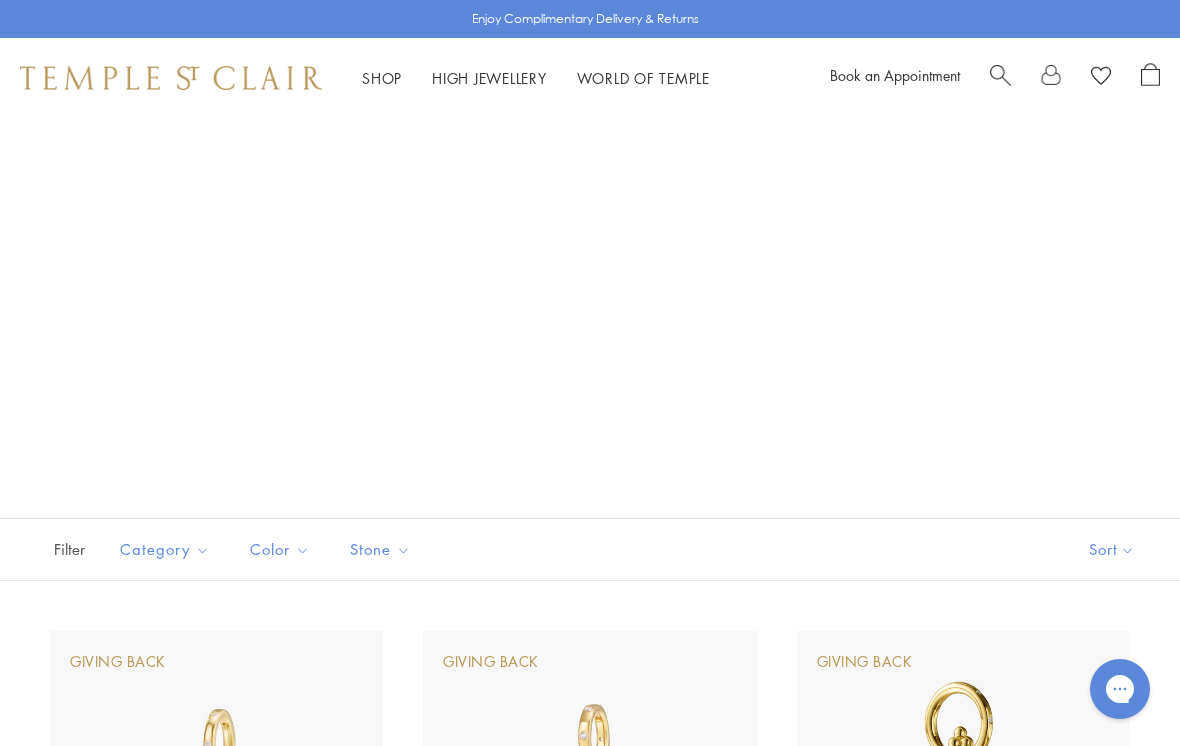 scroll, scrollTop: 0, scrollLeft: 0, axis: both 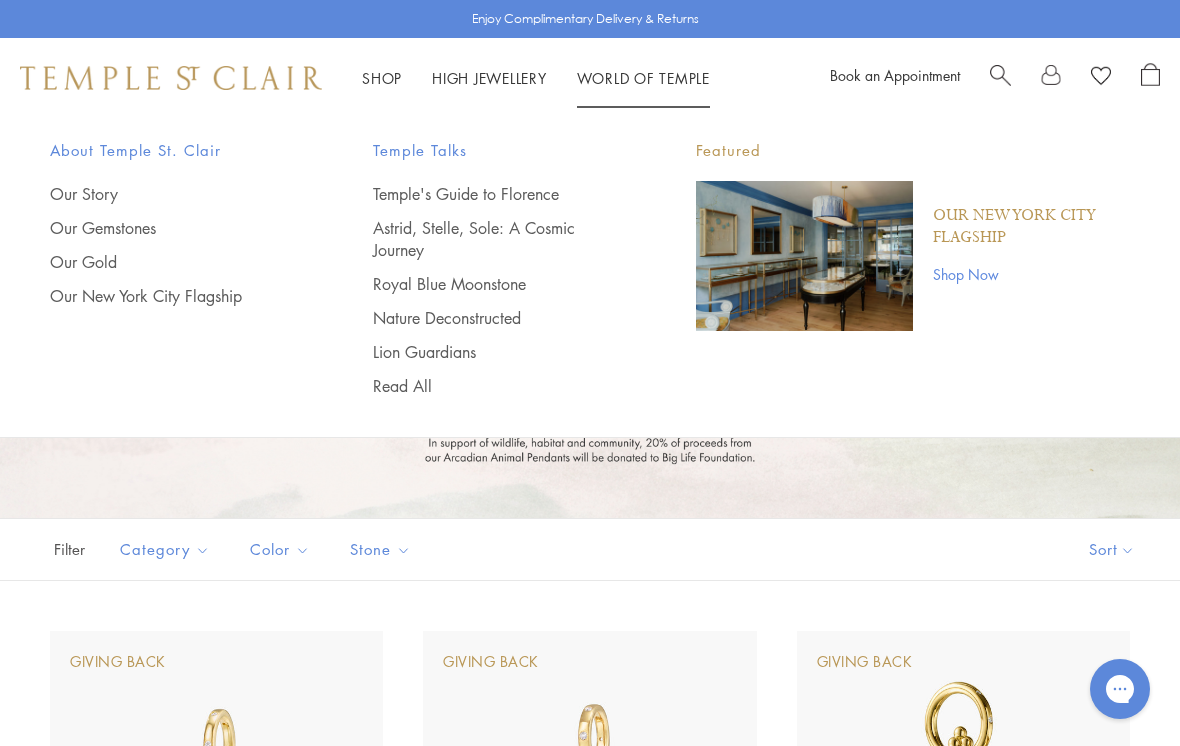 click on "High Jewellery High Jewellery" at bounding box center [489, 78] 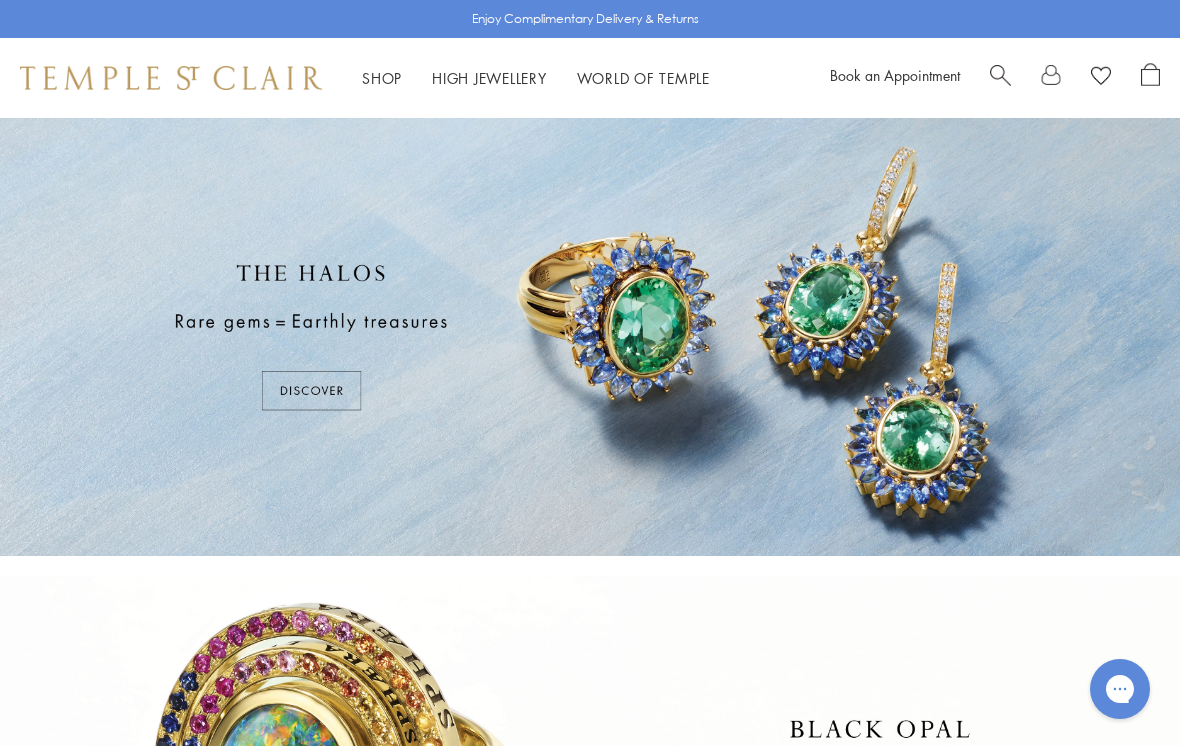 scroll, scrollTop: 0, scrollLeft: 0, axis: both 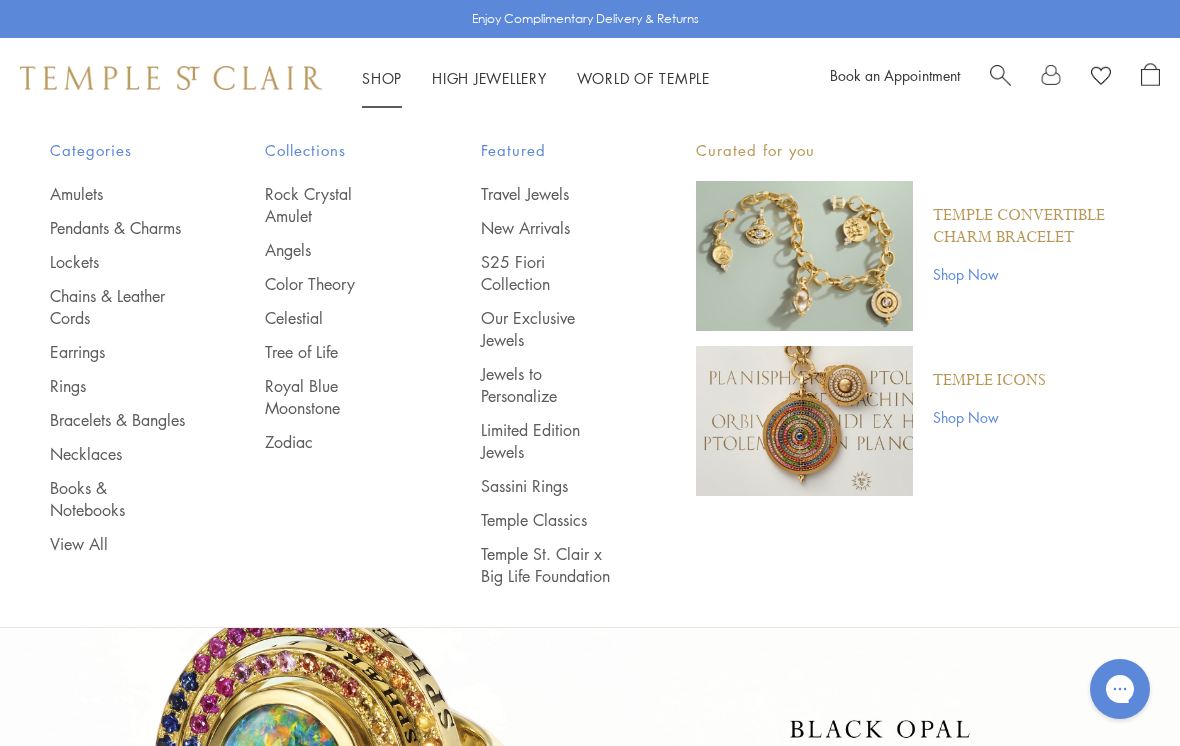 click on "Sassini Rings" at bounding box center (548, 486) 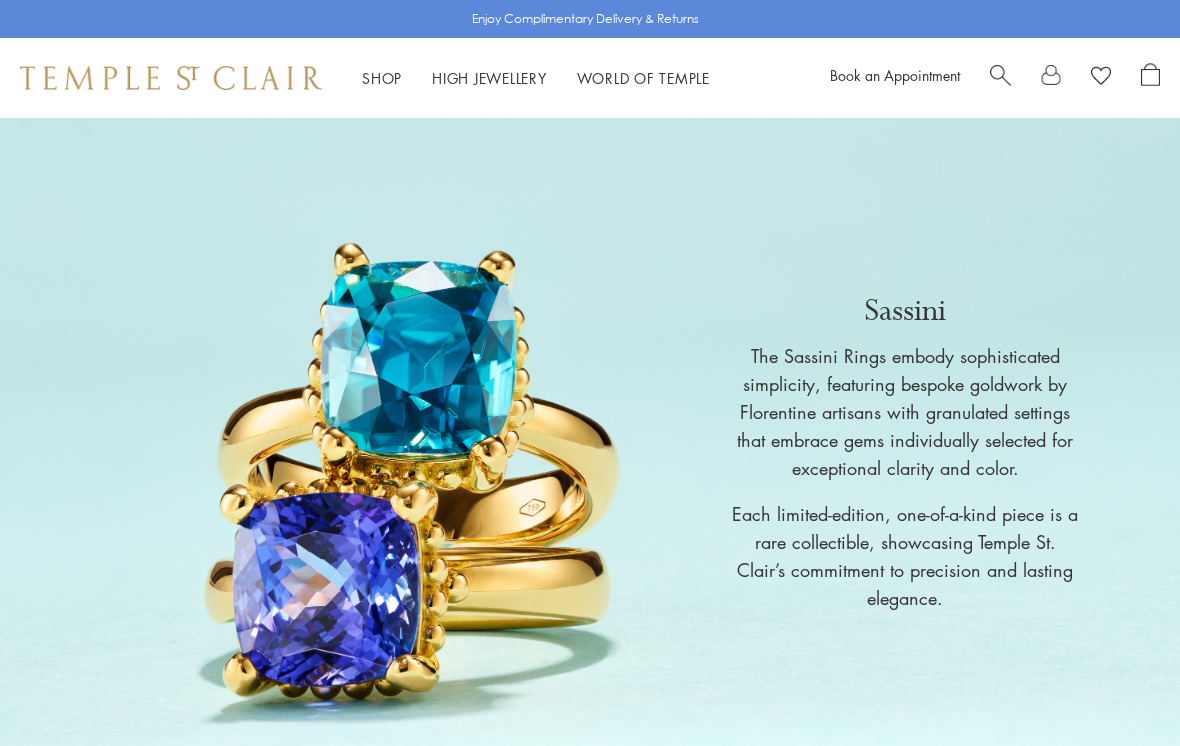 scroll, scrollTop: 0, scrollLeft: 0, axis: both 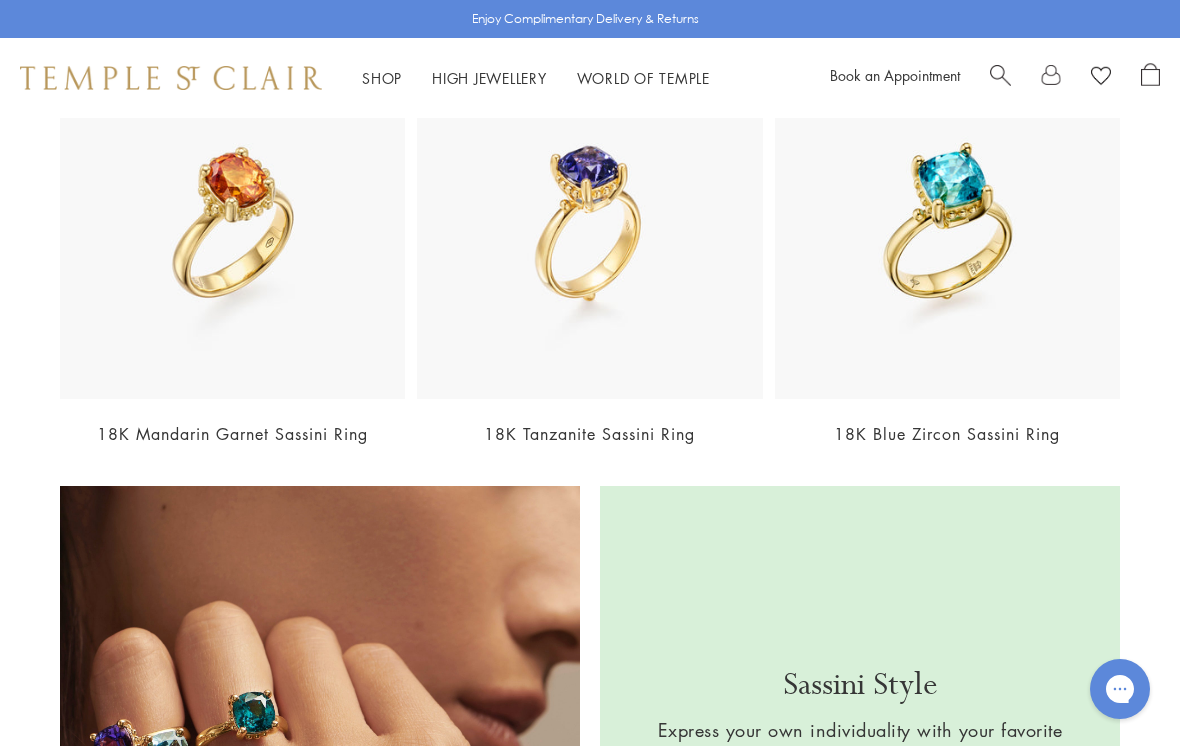 click on "18K Blue Zircon Sassini Ring" at bounding box center [947, 434] 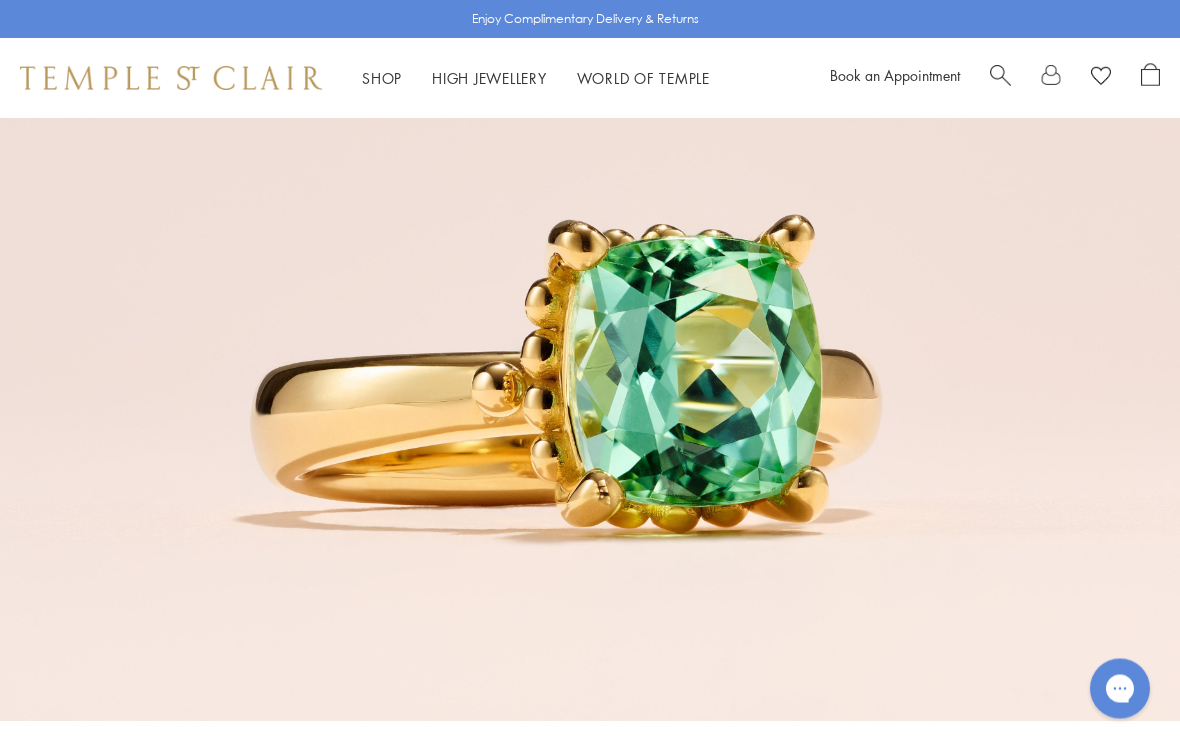 scroll, scrollTop: 2772, scrollLeft: 0, axis: vertical 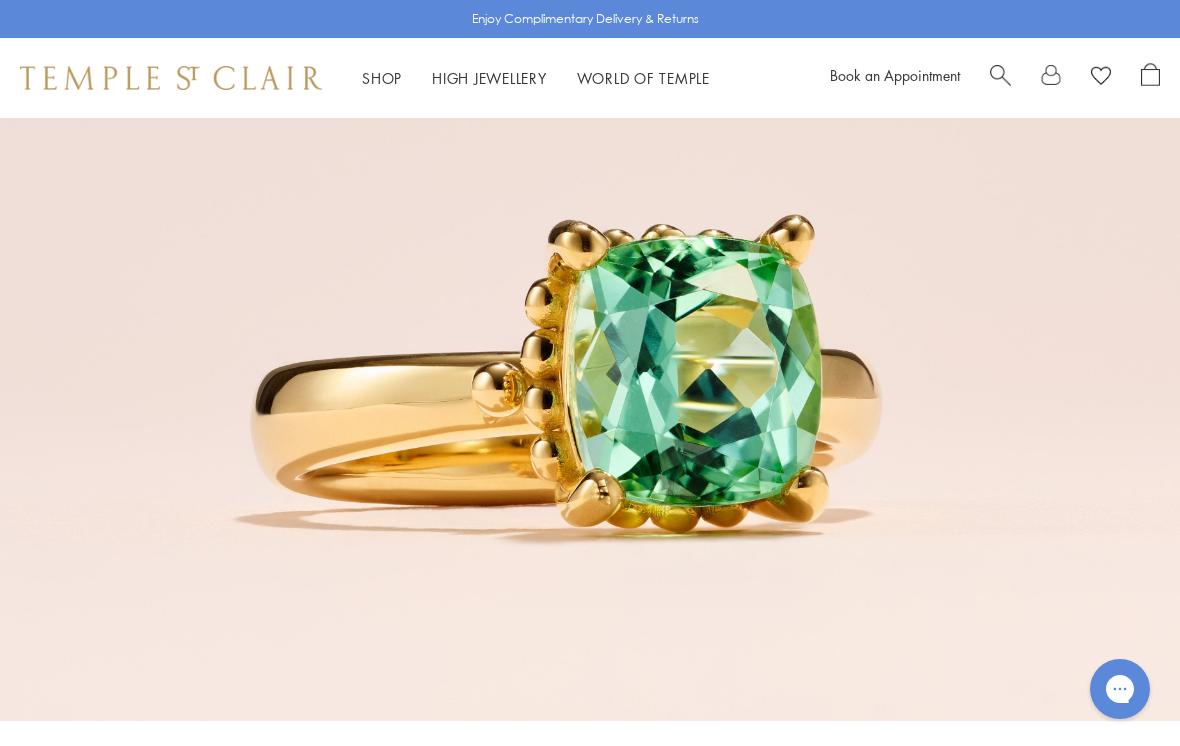 click at bounding box center (590, 383) 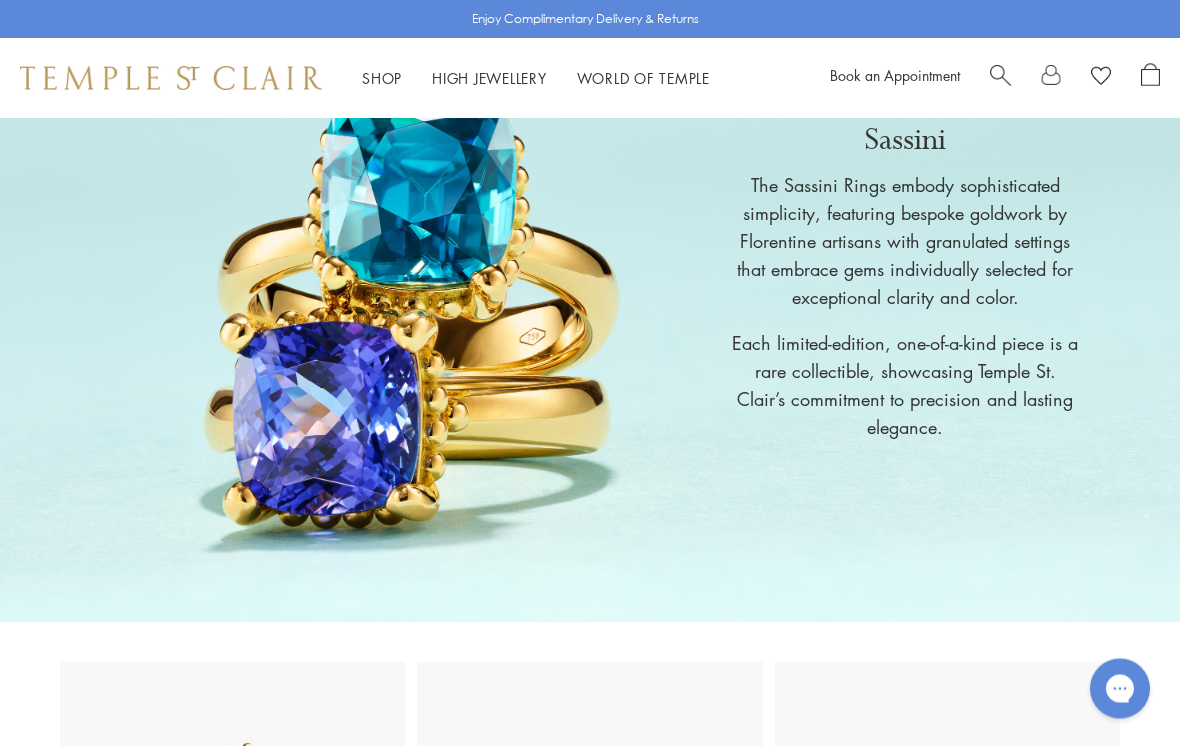 scroll, scrollTop: 0, scrollLeft: 0, axis: both 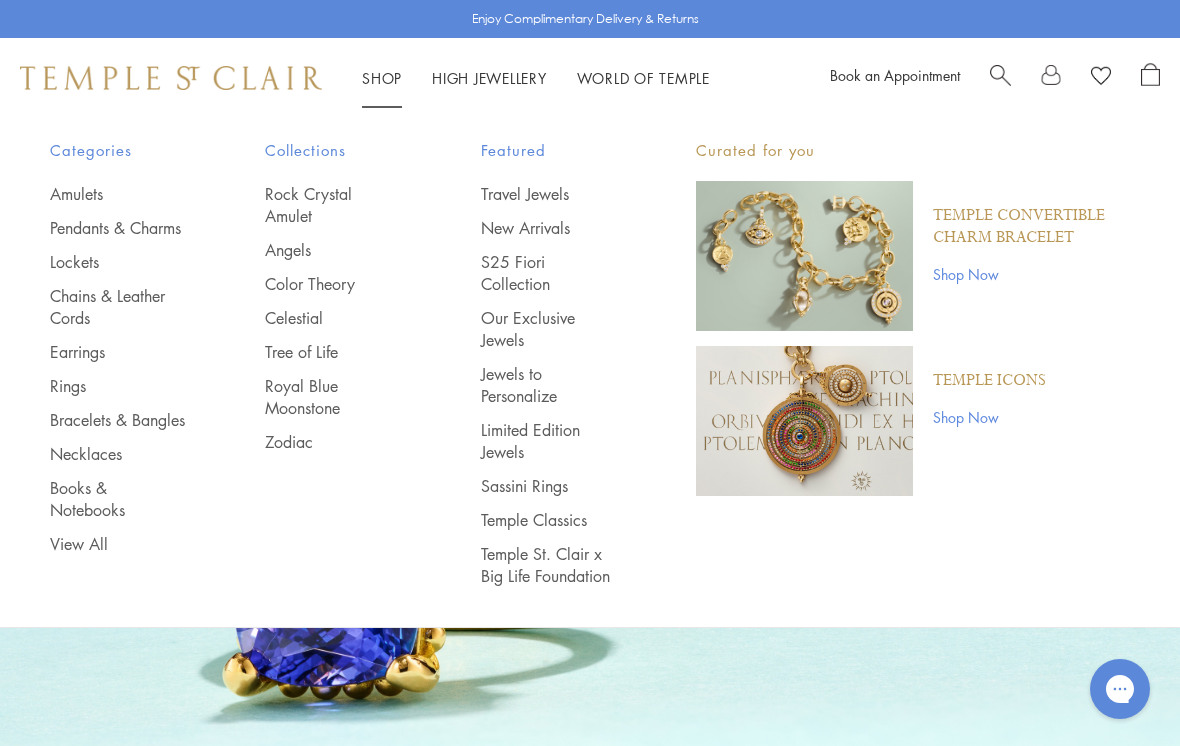 click on "Zodiac" at bounding box center (332, 442) 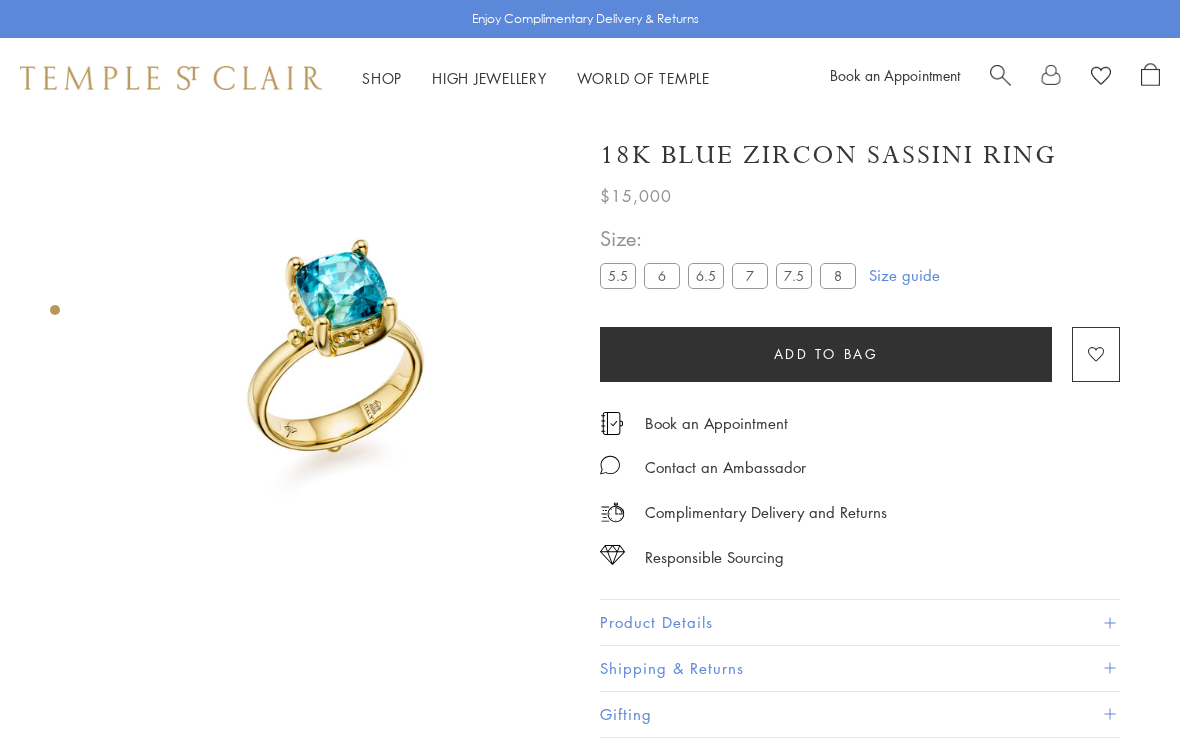 scroll, scrollTop: 118, scrollLeft: 0, axis: vertical 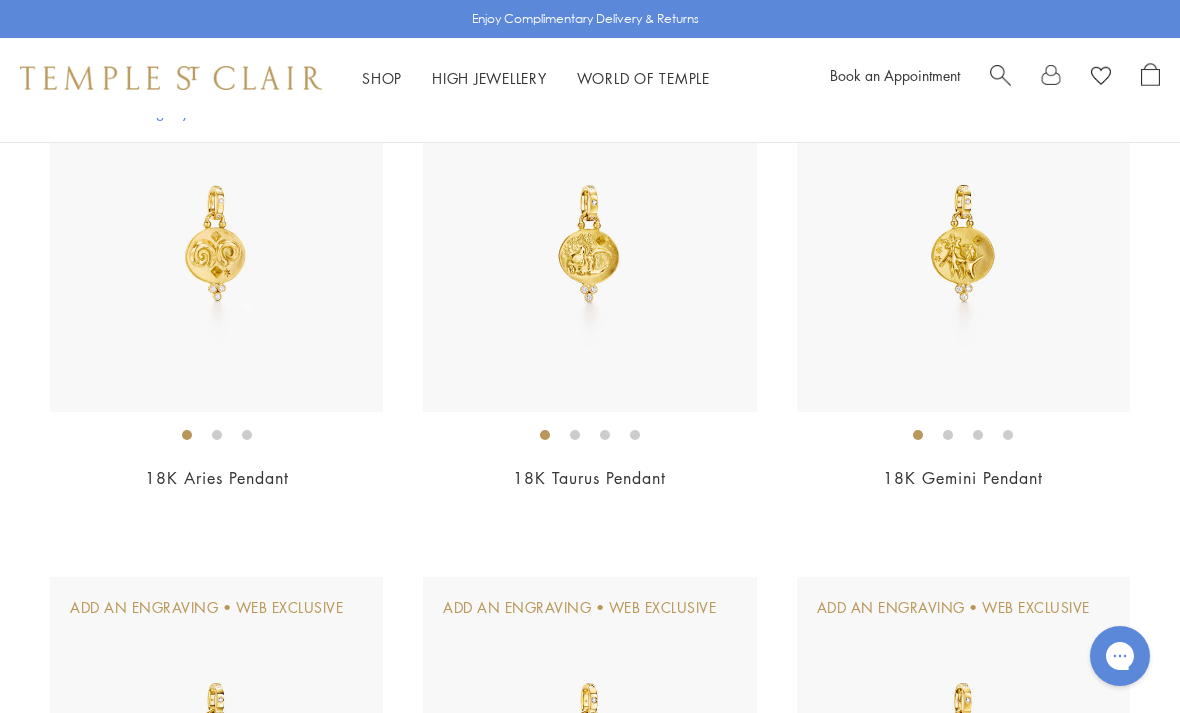 click at bounding box center (216, 245) 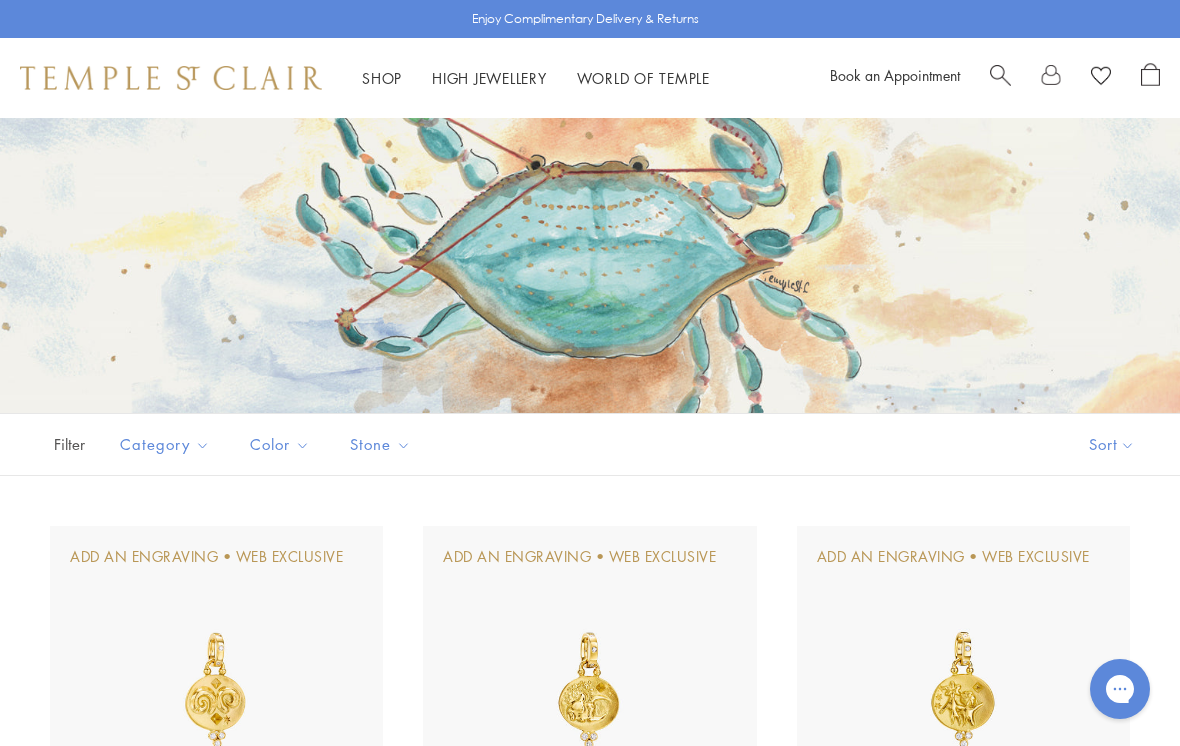 scroll, scrollTop: 0, scrollLeft: 0, axis: both 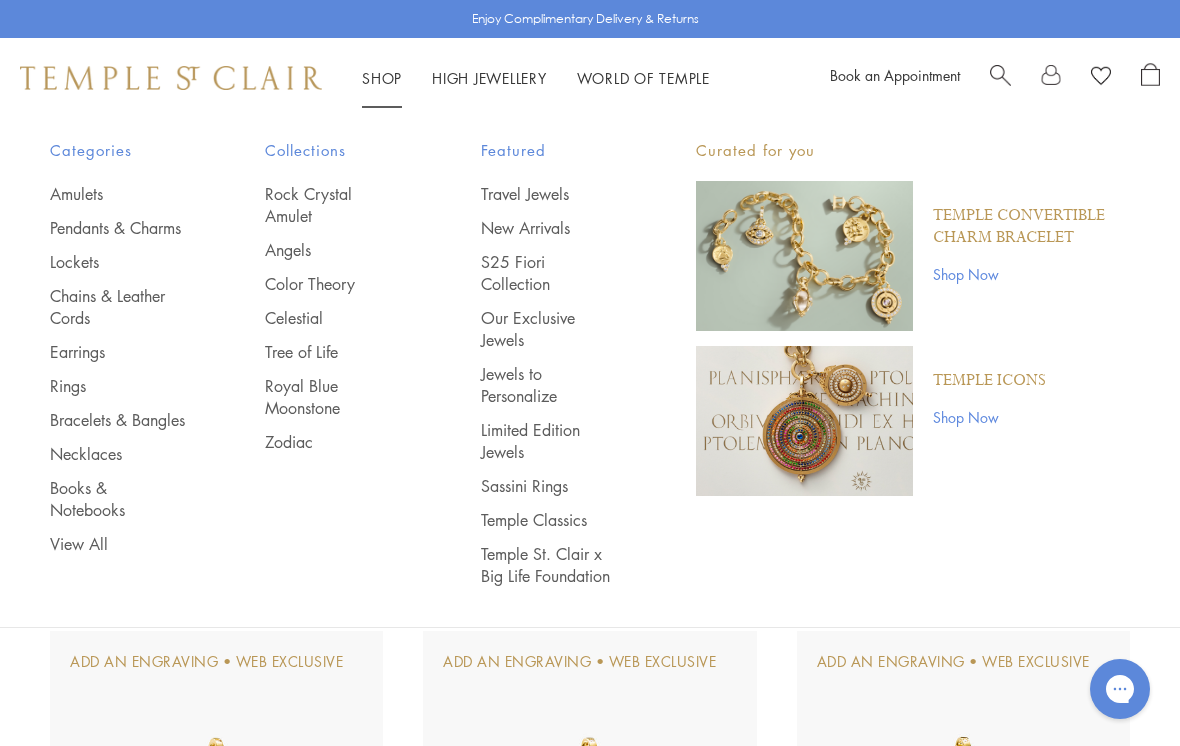 click on "Royal Blue Moonstone" at bounding box center (332, 397) 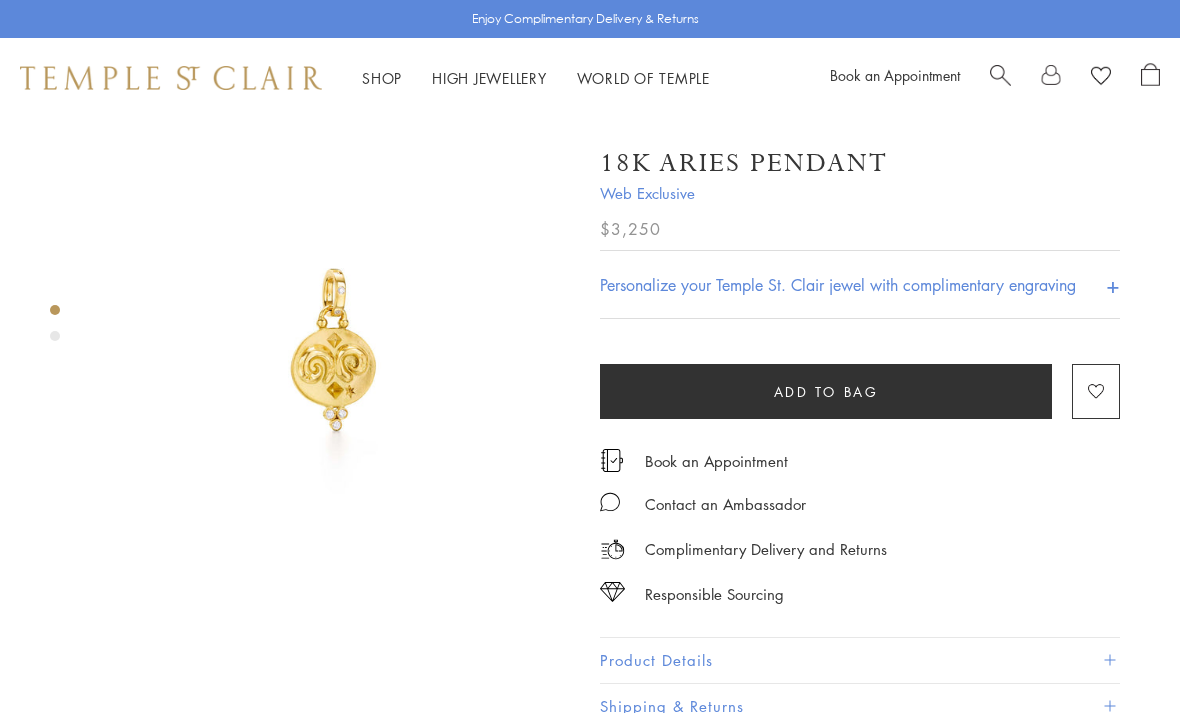 scroll, scrollTop: 0, scrollLeft: 0, axis: both 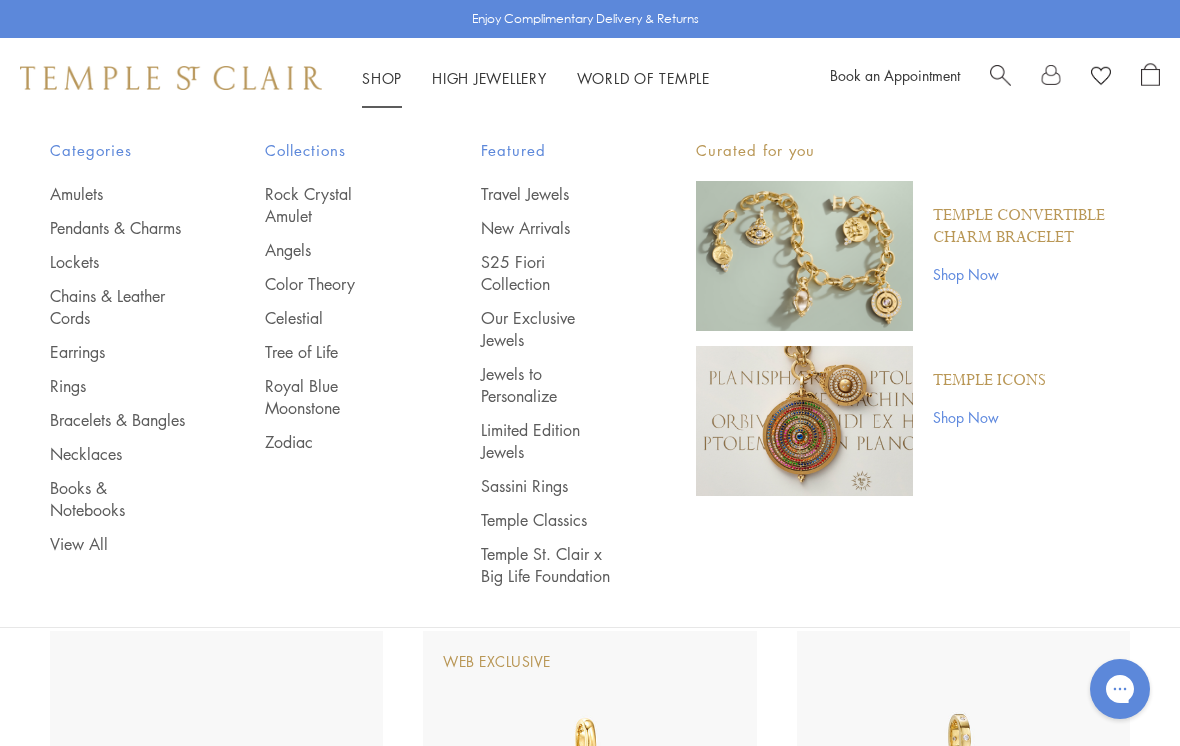 click on "Bracelets & Bangles" at bounding box center (117, 420) 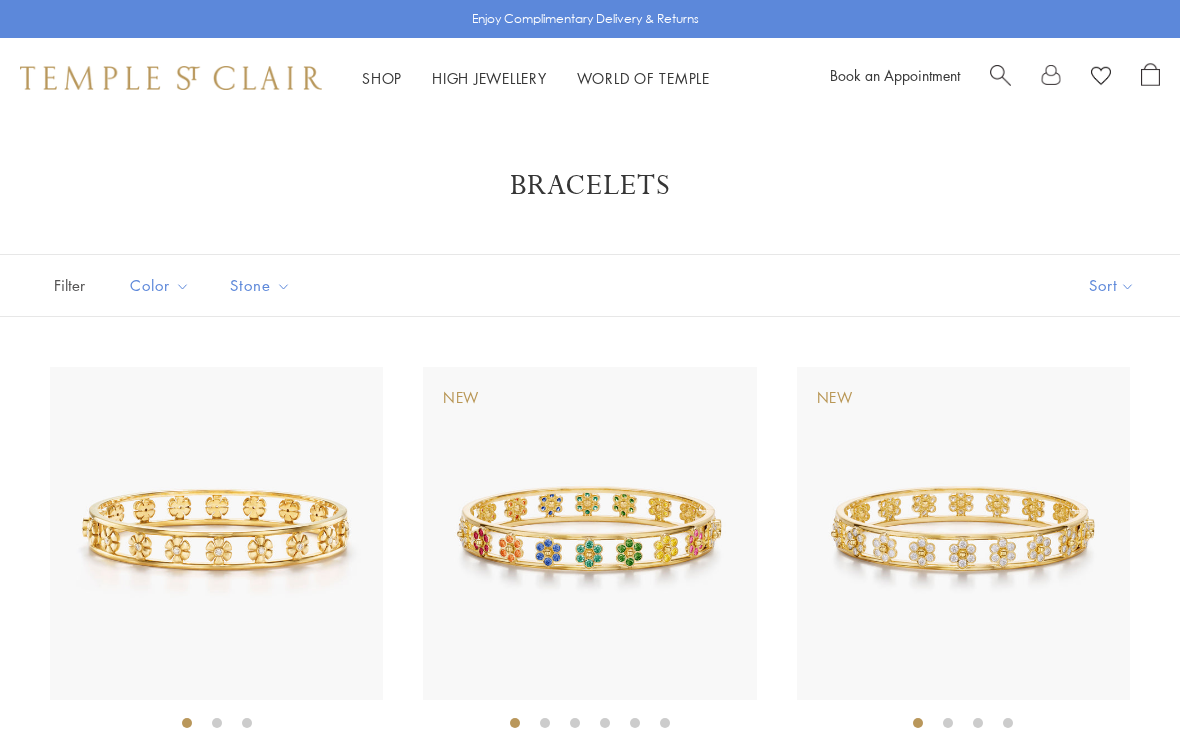 scroll, scrollTop: 0, scrollLeft: 0, axis: both 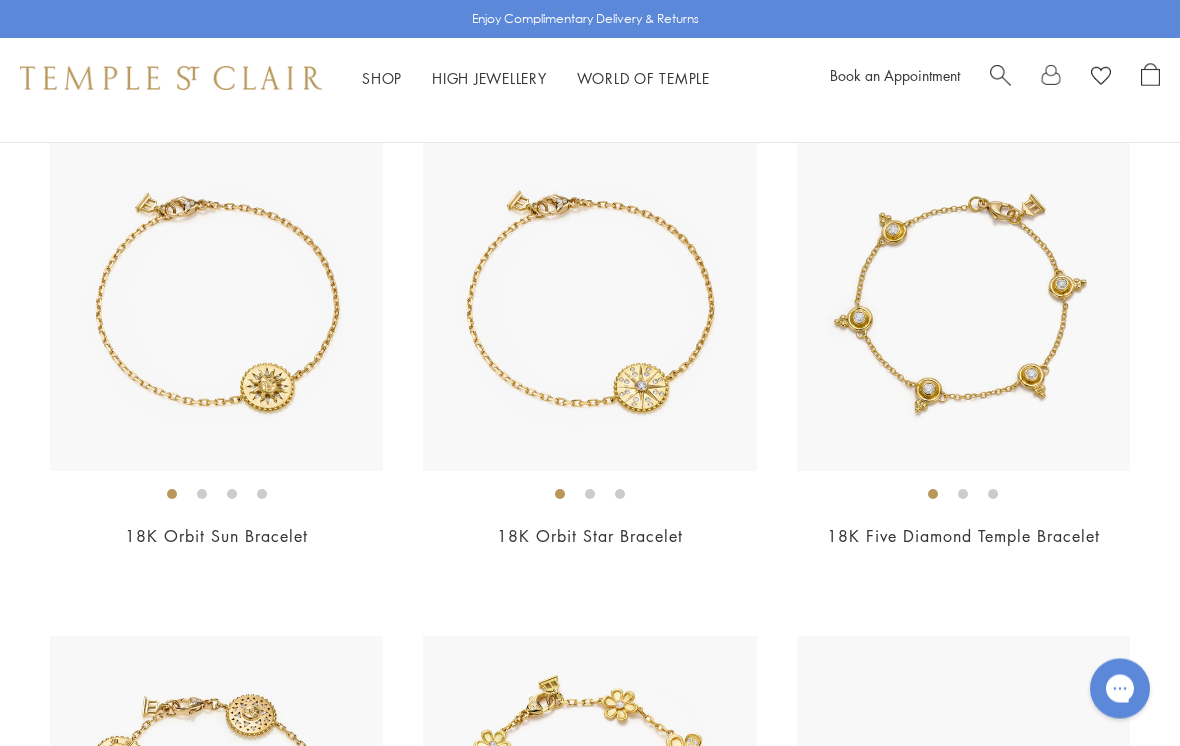 click at bounding box center [589, 304] 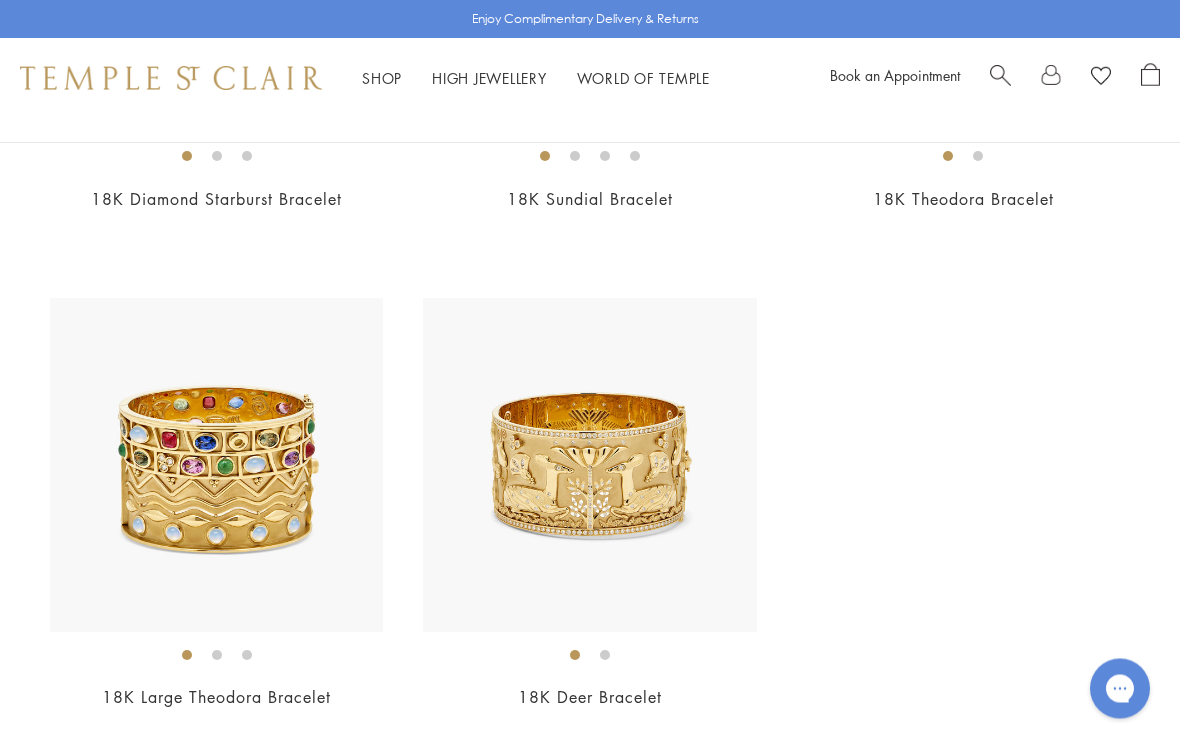 scroll, scrollTop: 6552, scrollLeft: 0, axis: vertical 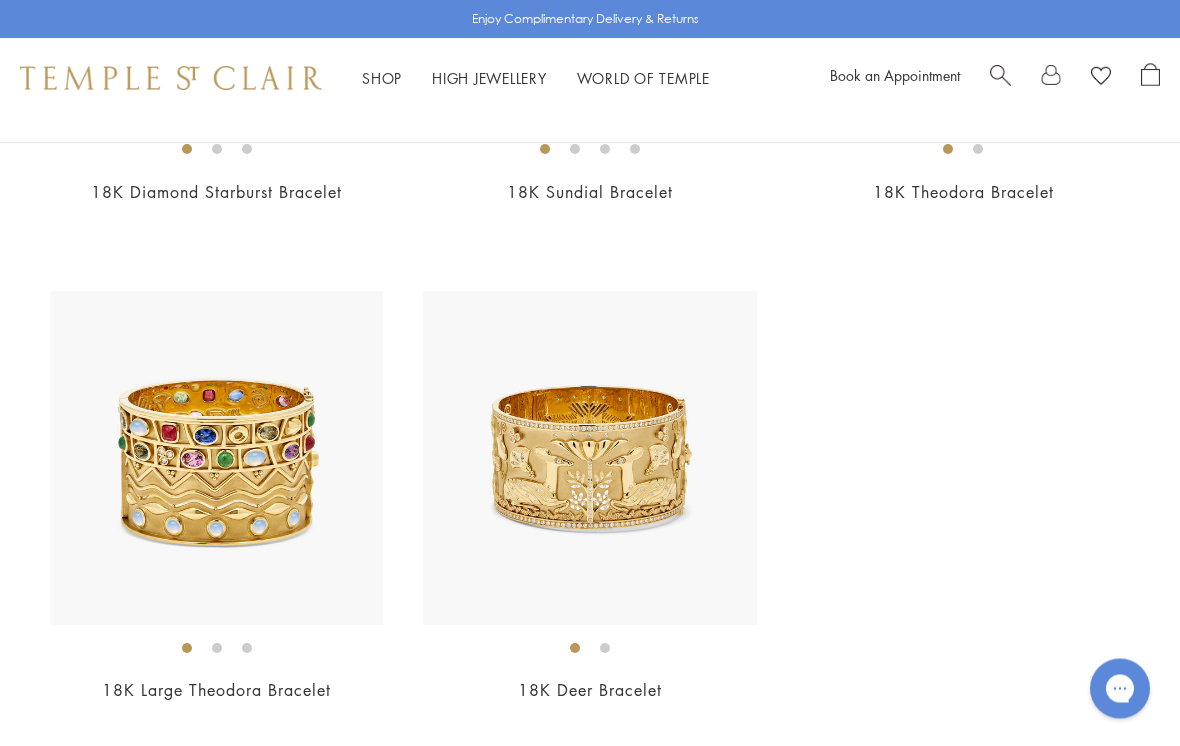 click at bounding box center (589, 458) 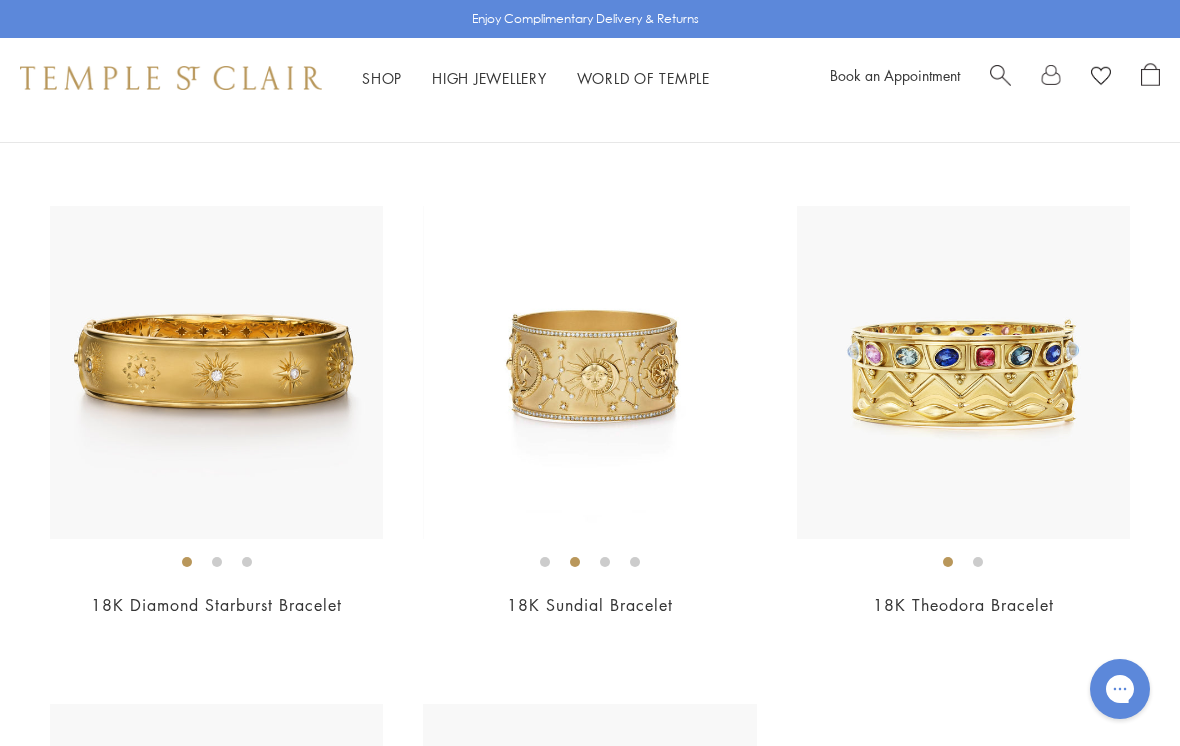 scroll, scrollTop: 6155, scrollLeft: 0, axis: vertical 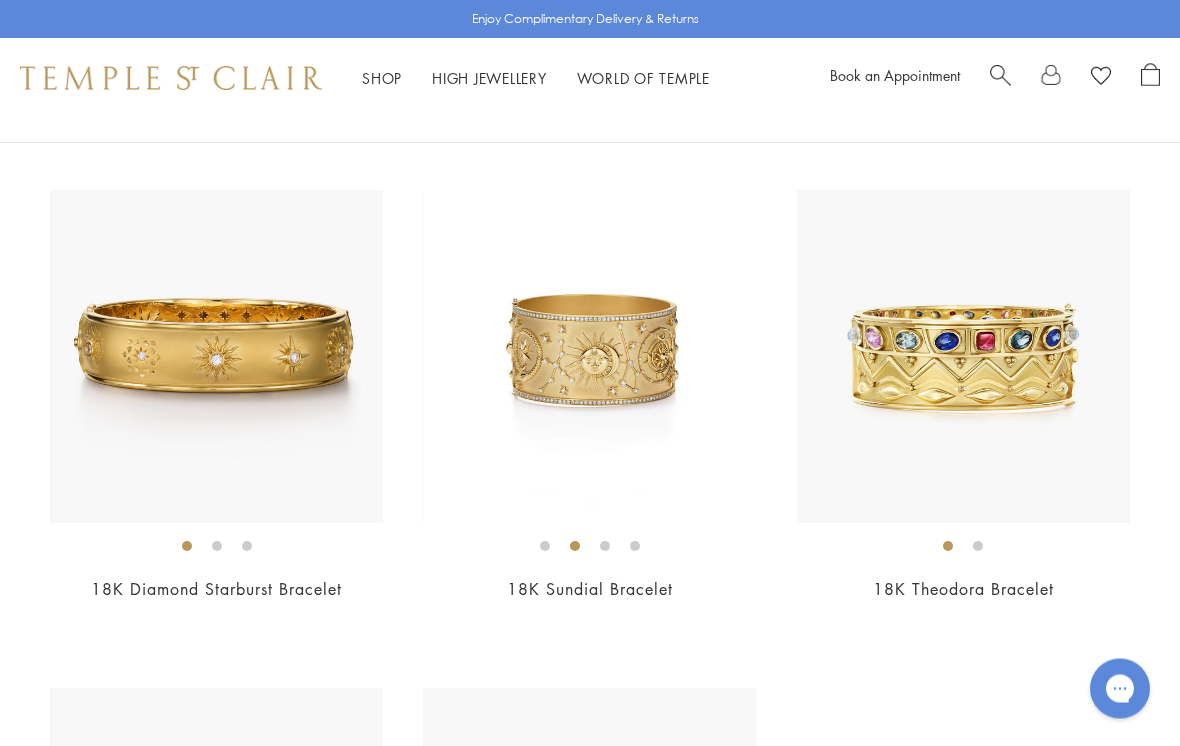 click at bounding box center (589, 357) 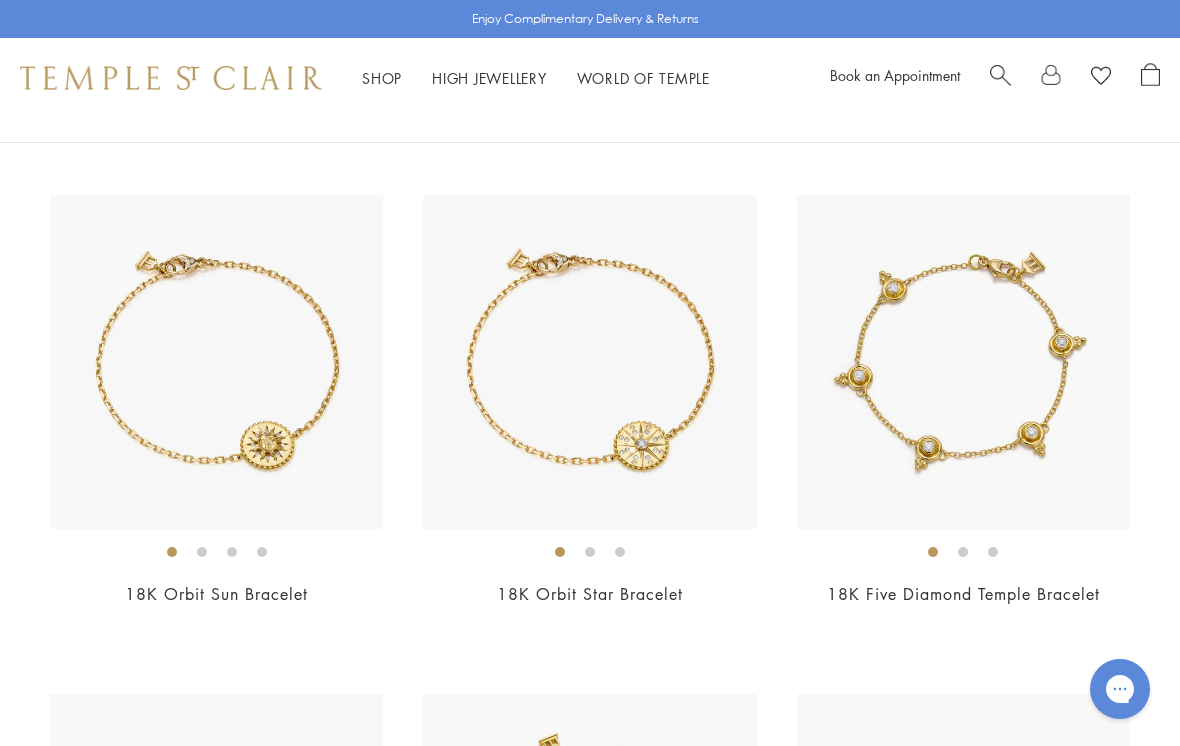scroll, scrollTop: 1169, scrollLeft: 0, axis: vertical 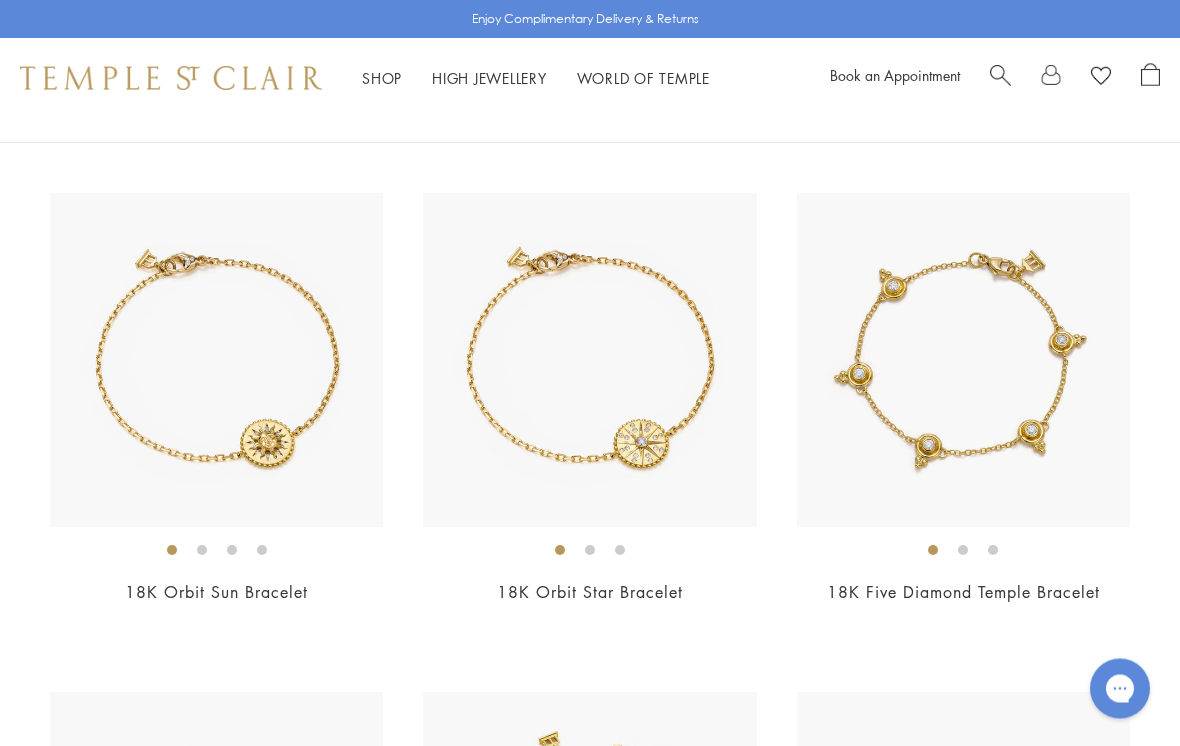 click at bounding box center (589, 360) 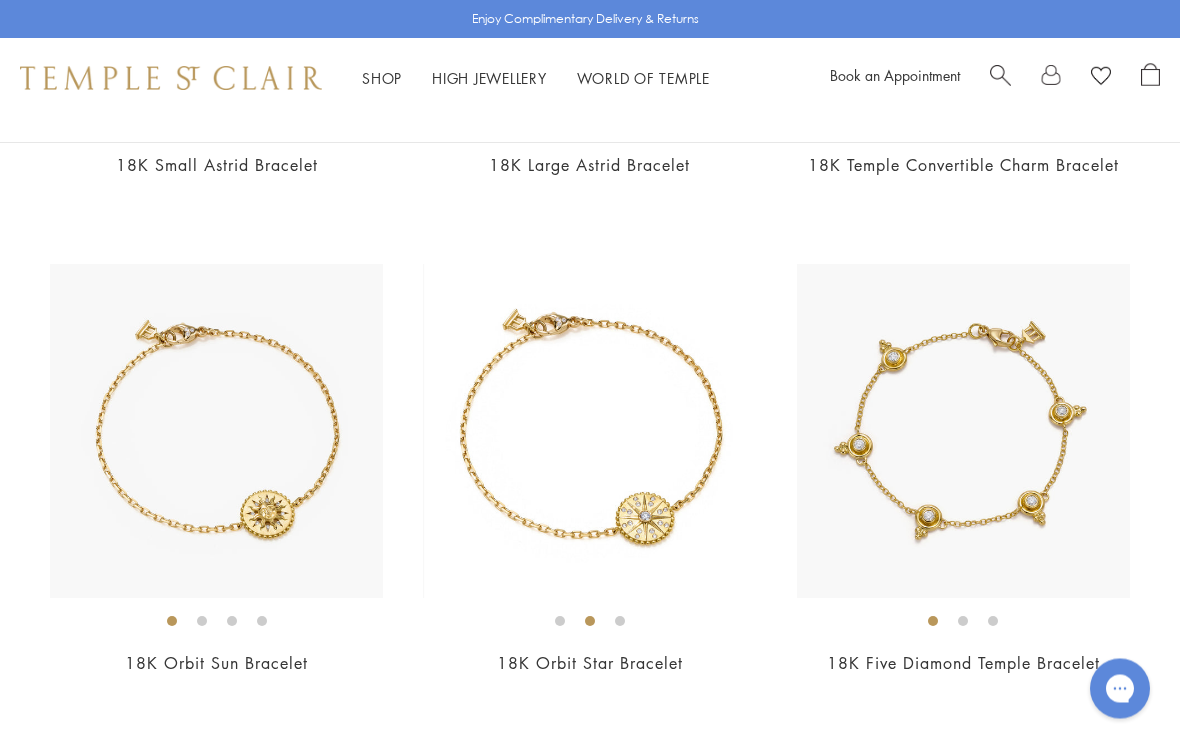 scroll, scrollTop: 1099, scrollLeft: 0, axis: vertical 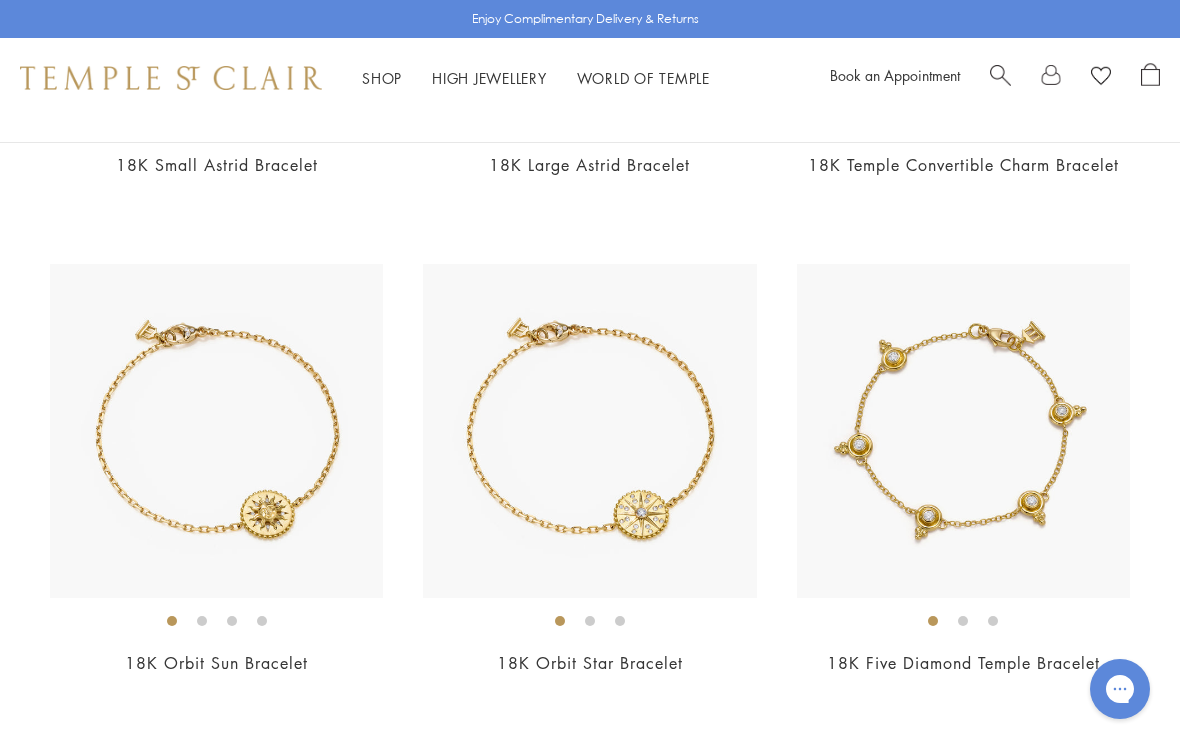 click at bounding box center [589, 430] 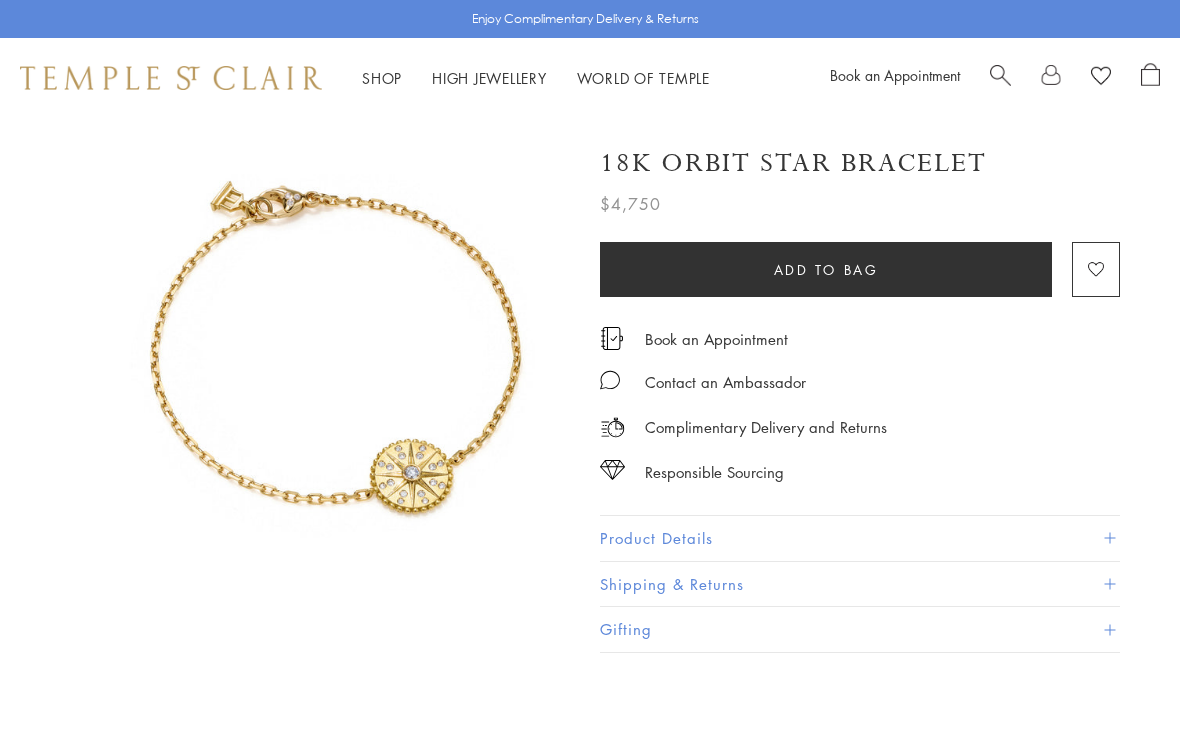 scroll, scrollTop: 0, scrollLeft: 0, axis: both 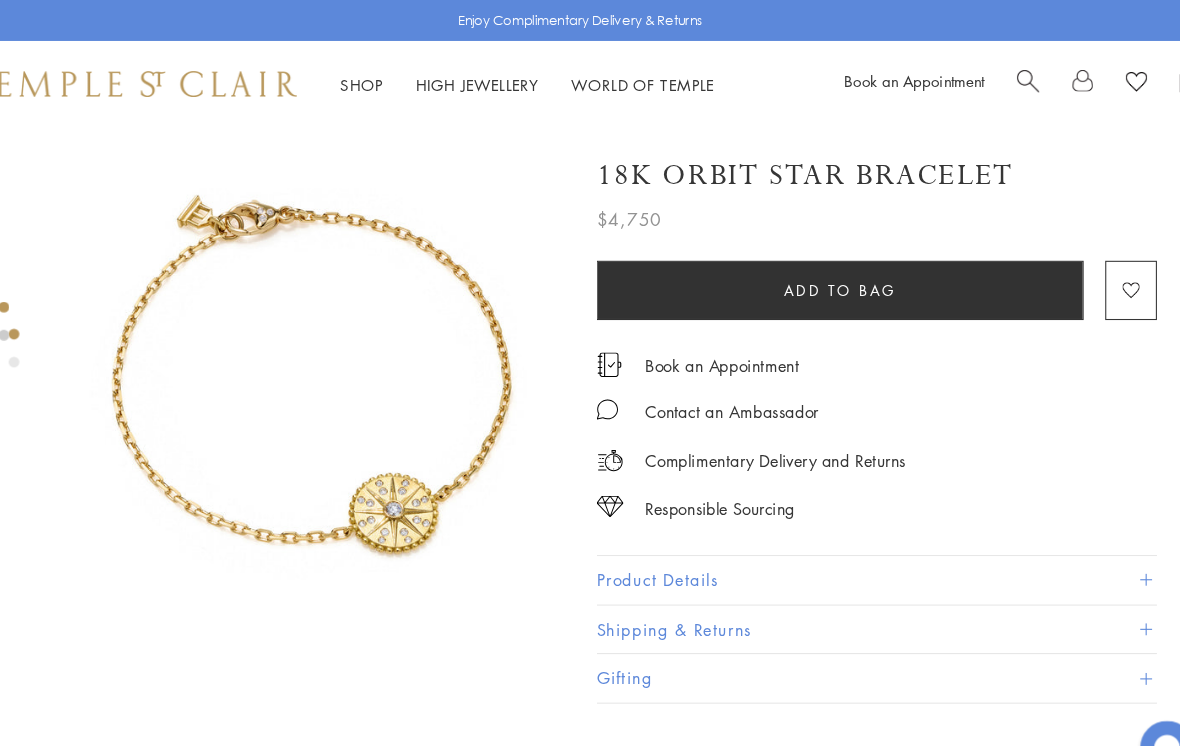 click at bounding box center (331, 353) 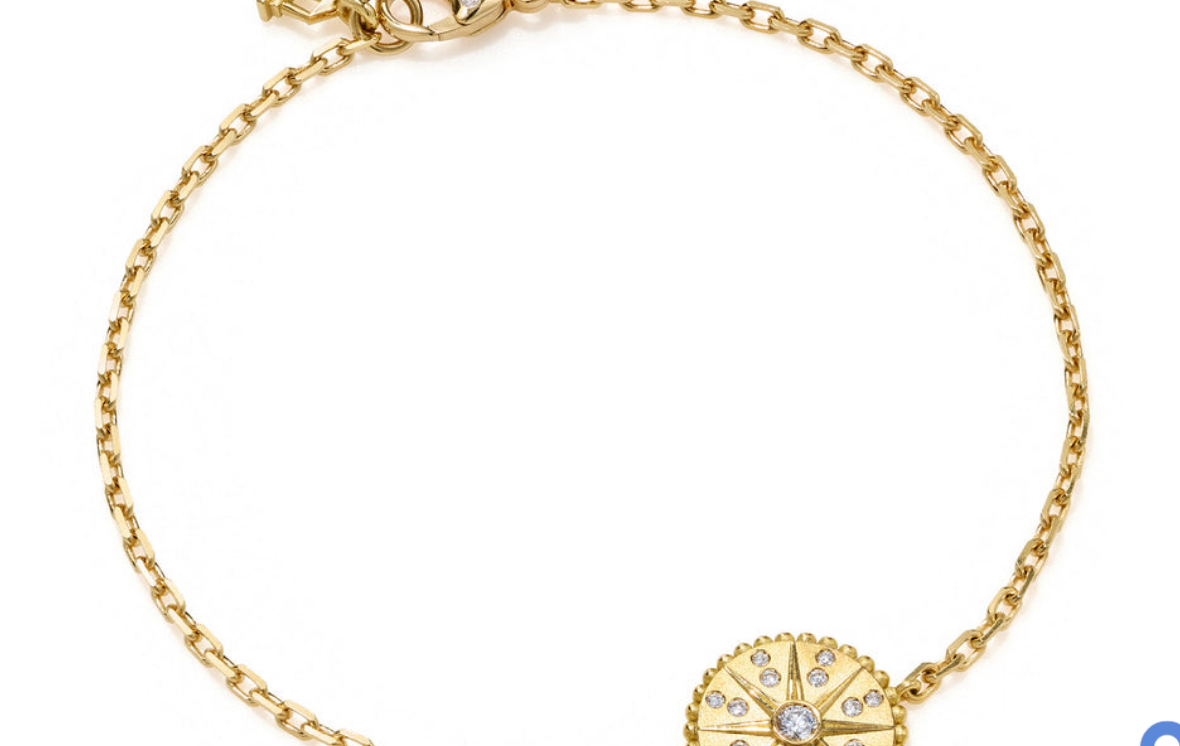 scroll, scrollTop: 6, scrollLeft: 4, axis: both 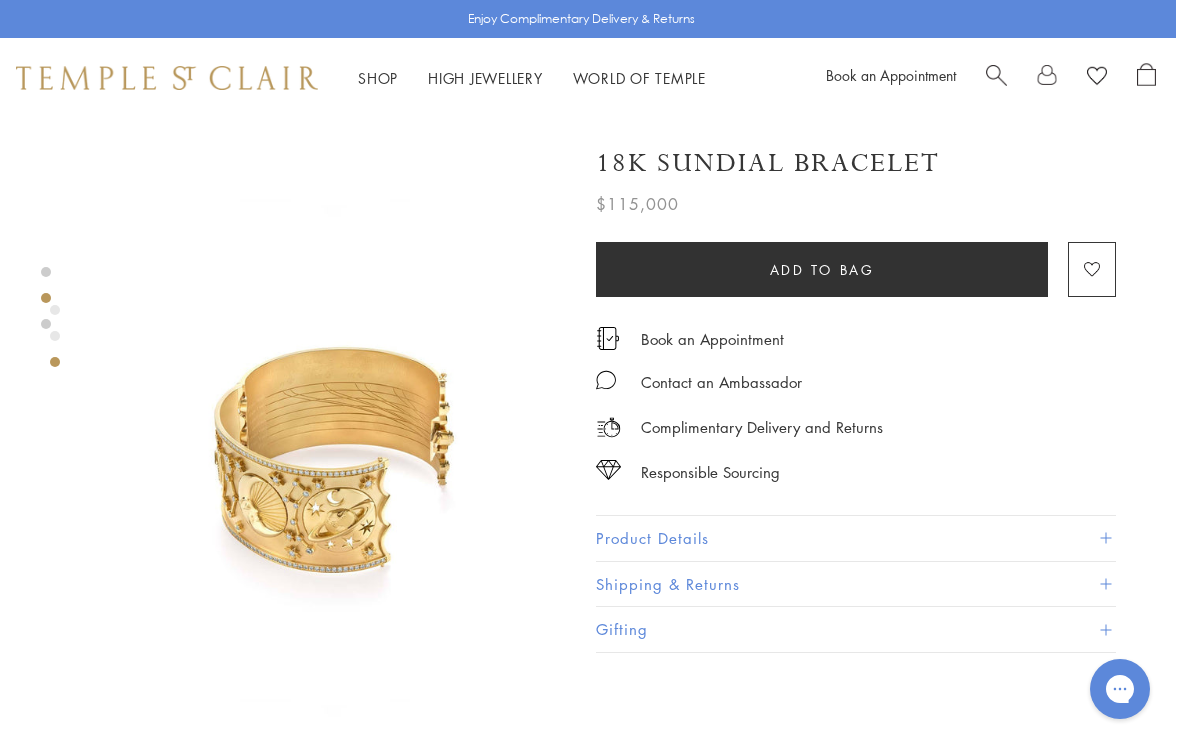 click on "Product Details" at bounding box center (856, 538) 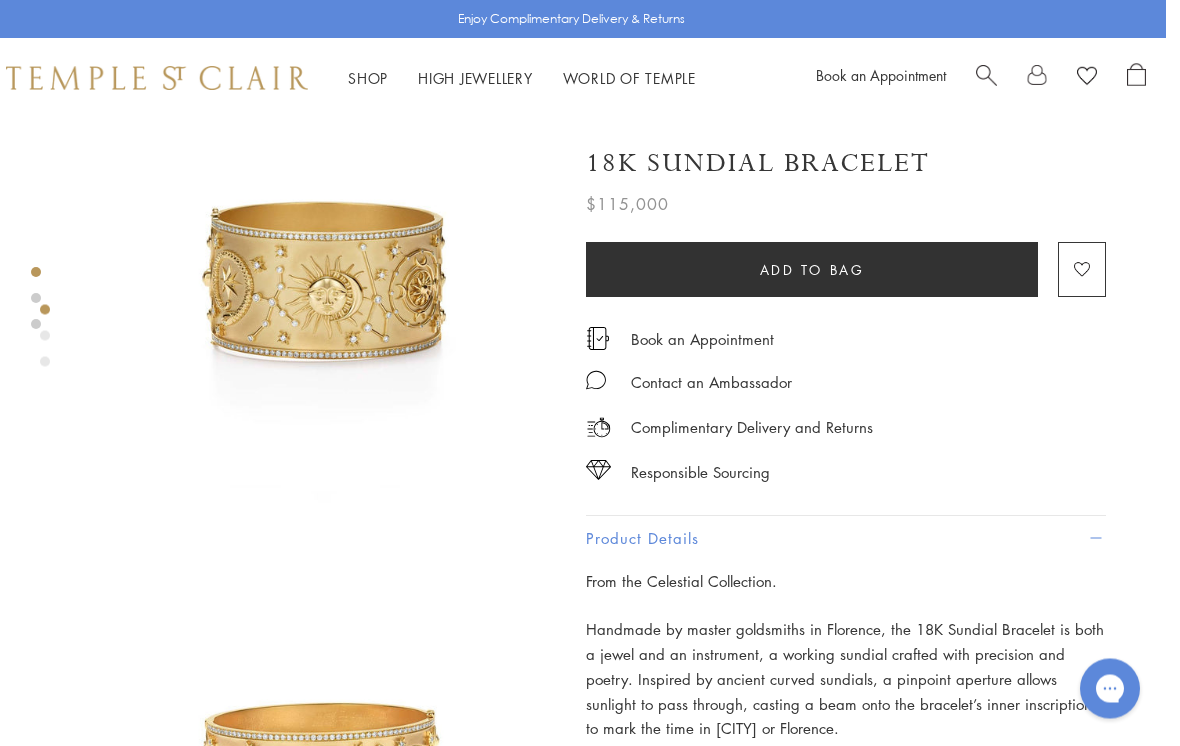 scroll, scrollTop: 0, scrollLeft: 4, axis: horizontal 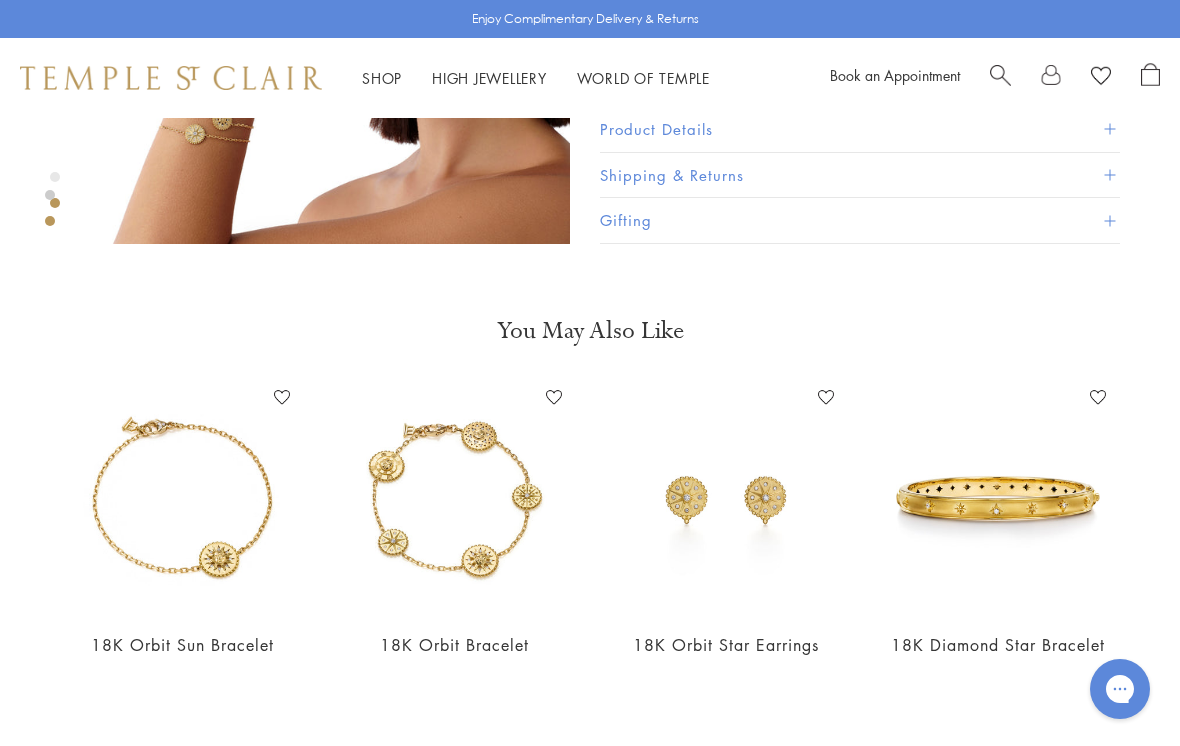 click at bounding box center [454, 498] 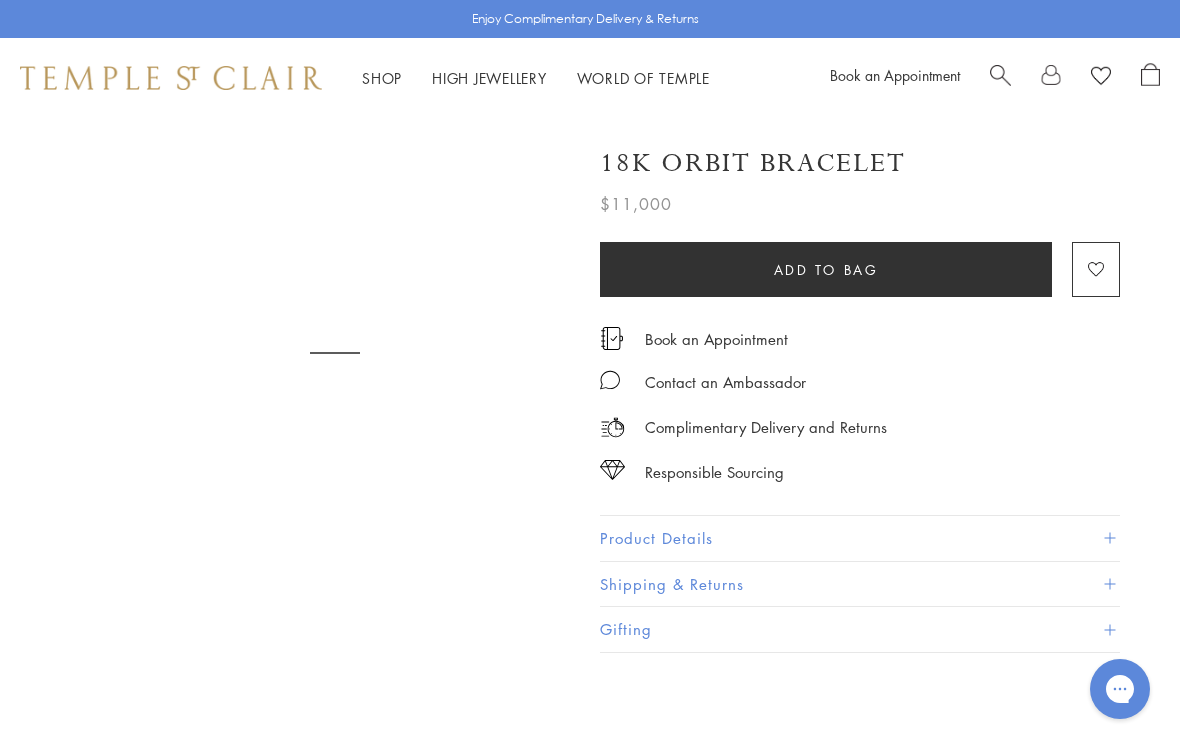 scroll, scrollTop: 0, scrollLeft: 0, axis: both 